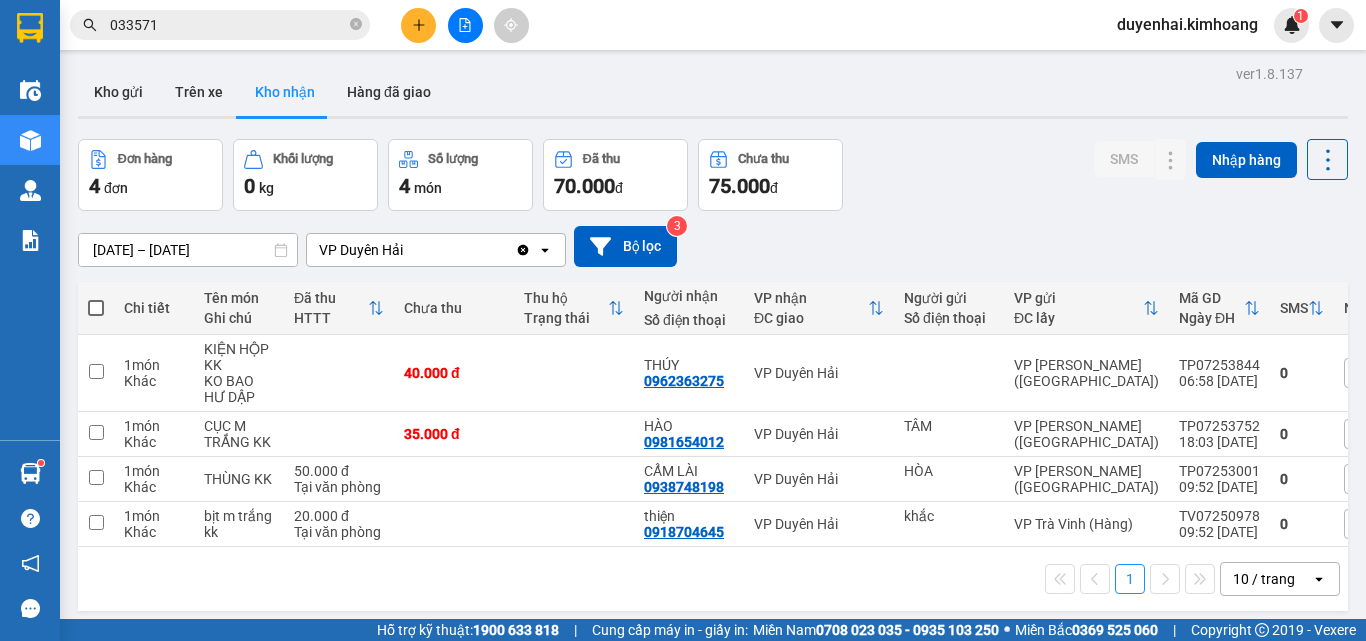 scroll, scrollTop: 0, scrollLeft: 0, axis: both 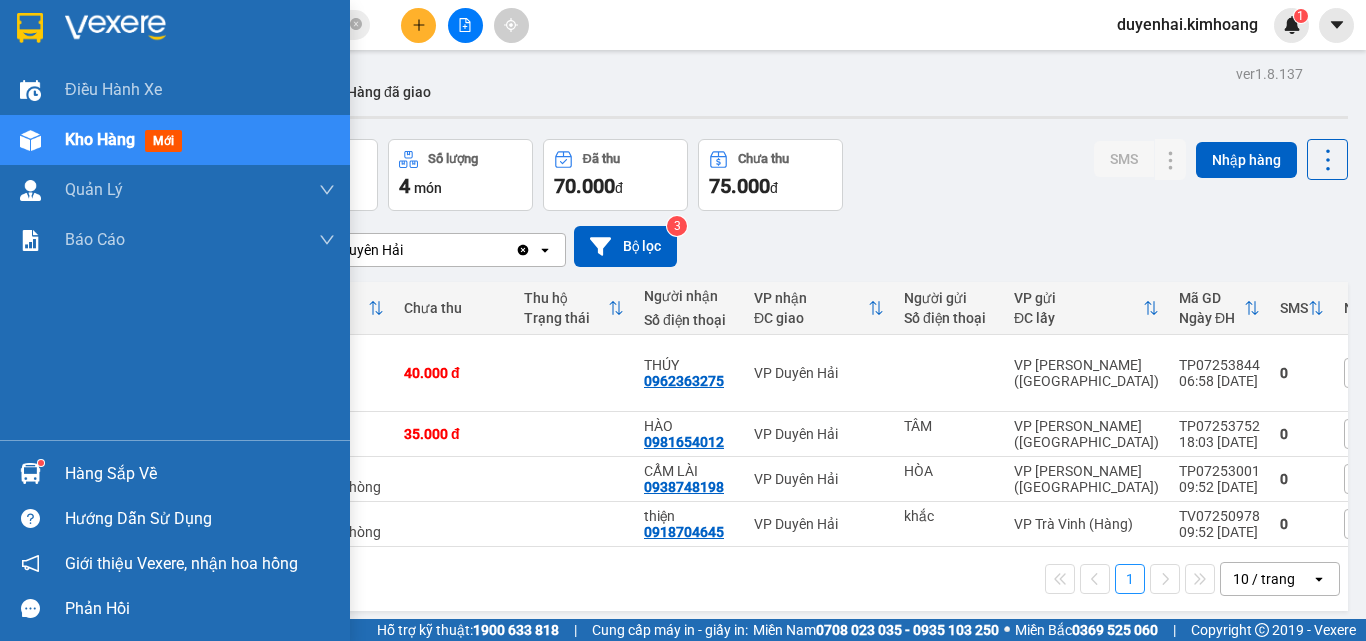 click on "Hàng sắp về" at bounding box center [175, 473] 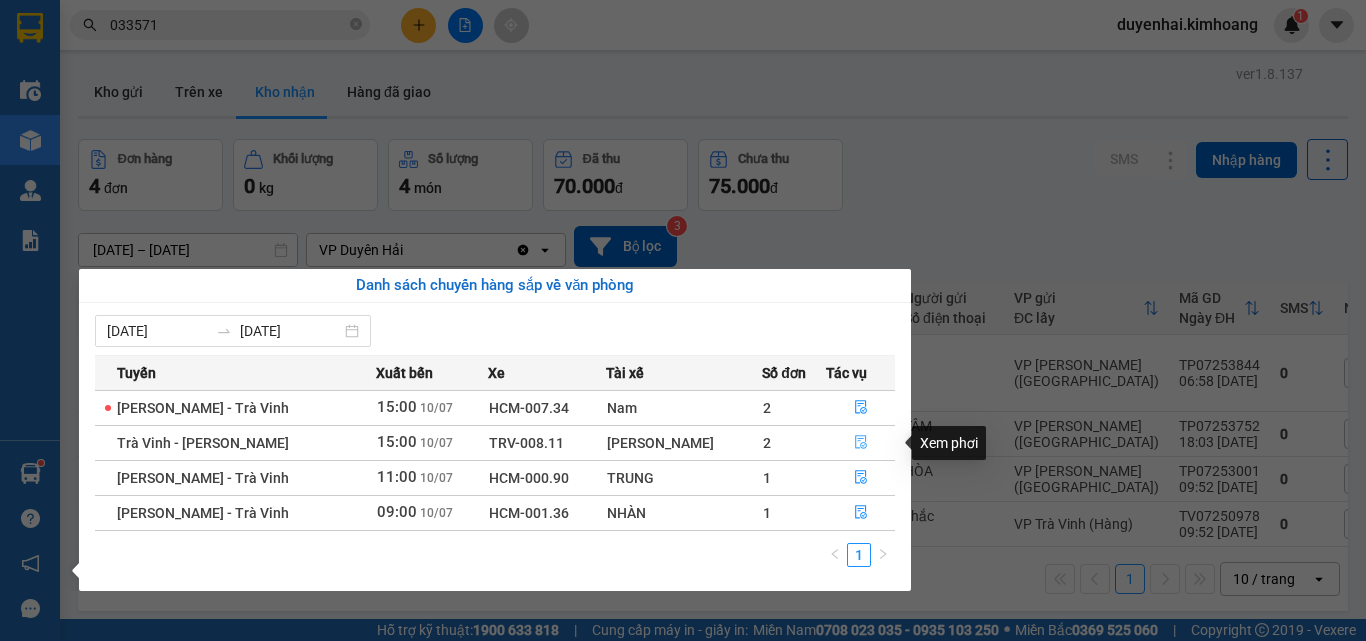 click 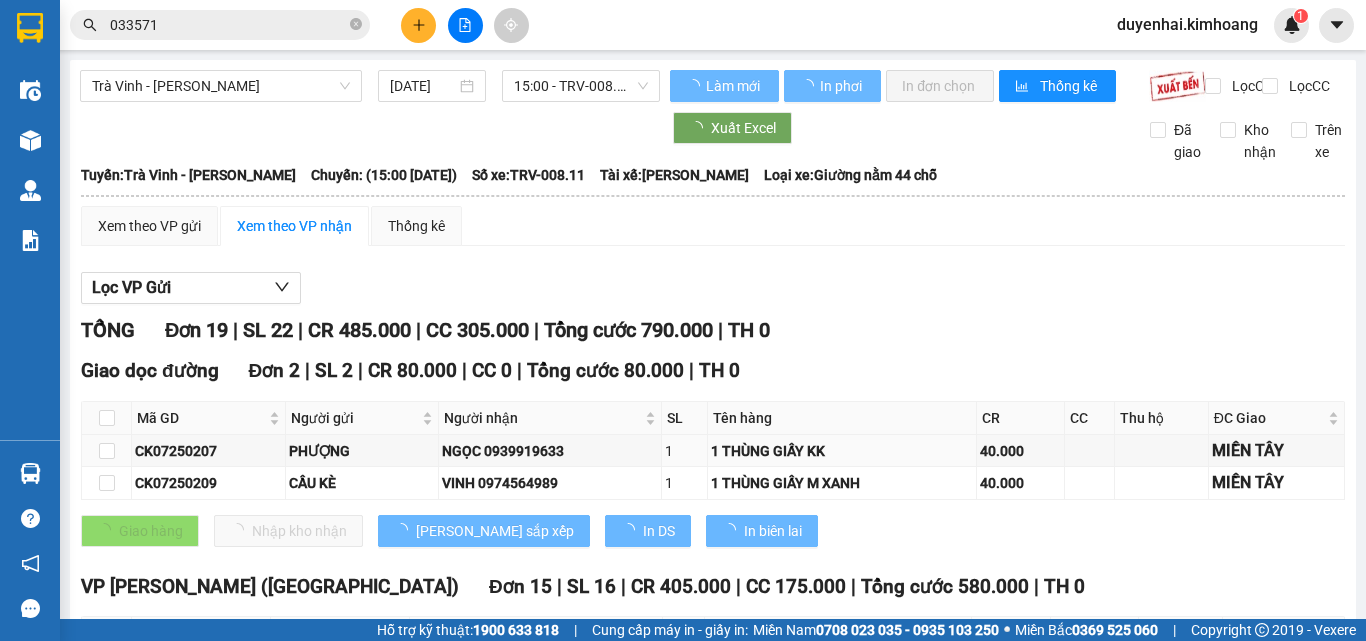 scroll, scrollTop: 814, scrollLeft: 0, axis: vertical 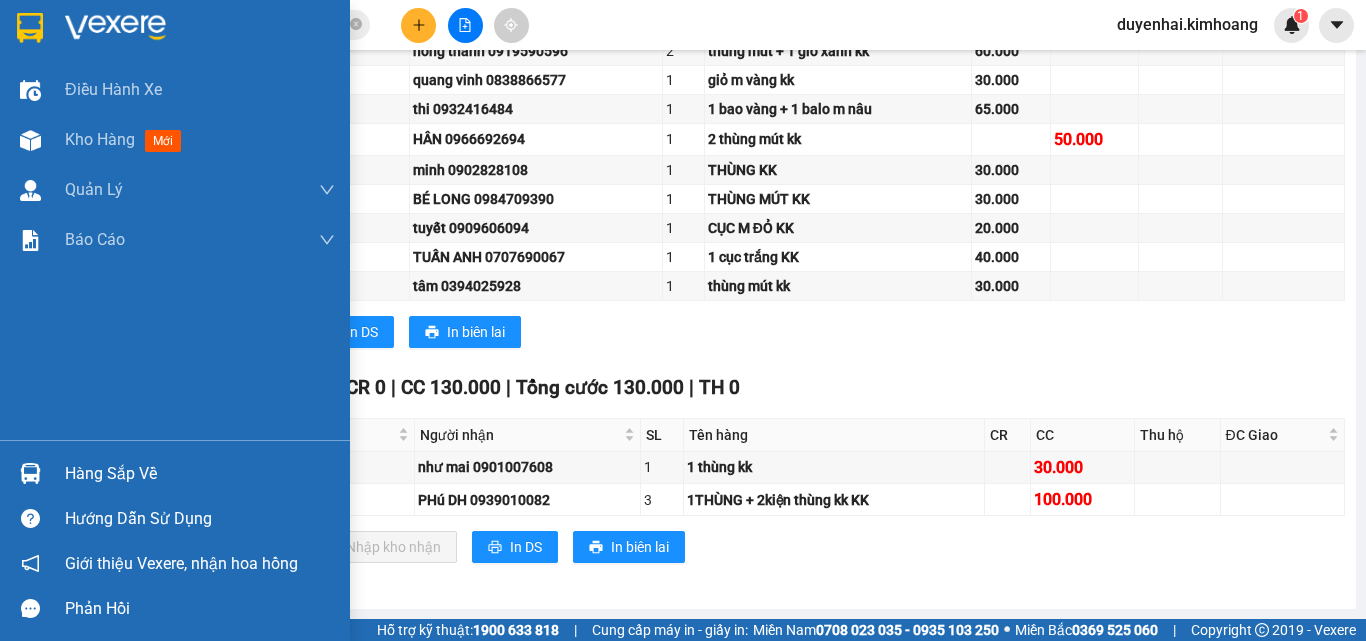 click on "Hàng sắp về" at bounding box center [200, 474] 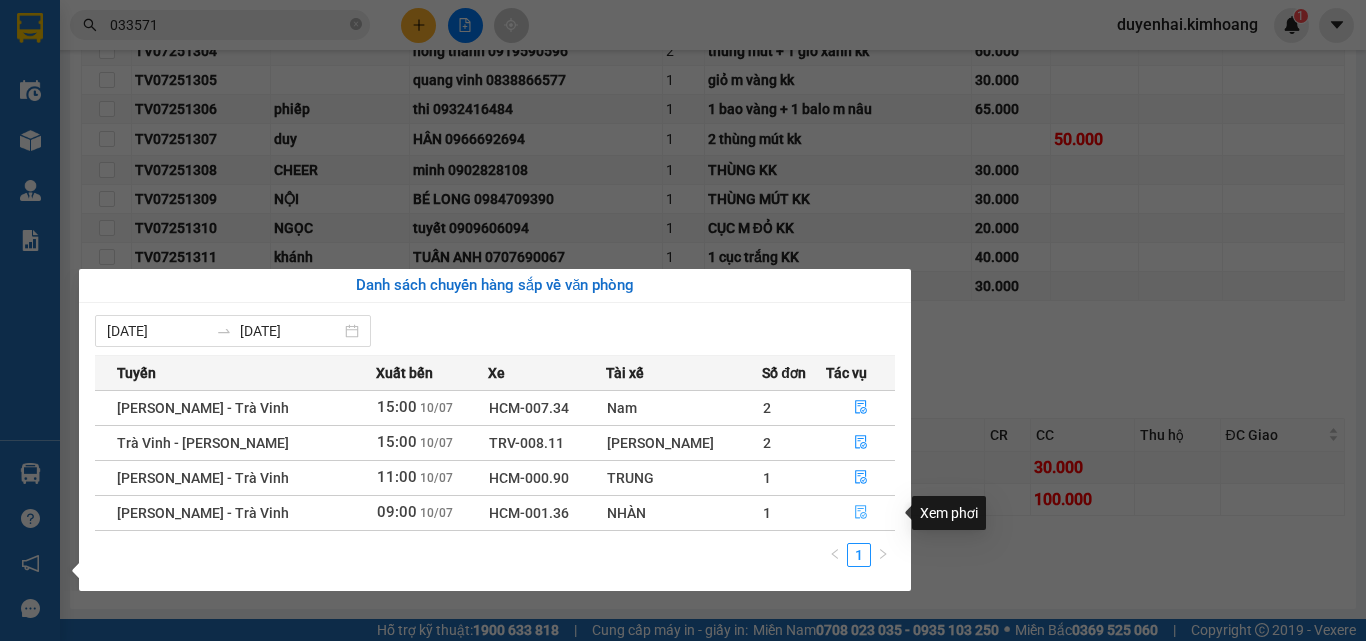 click 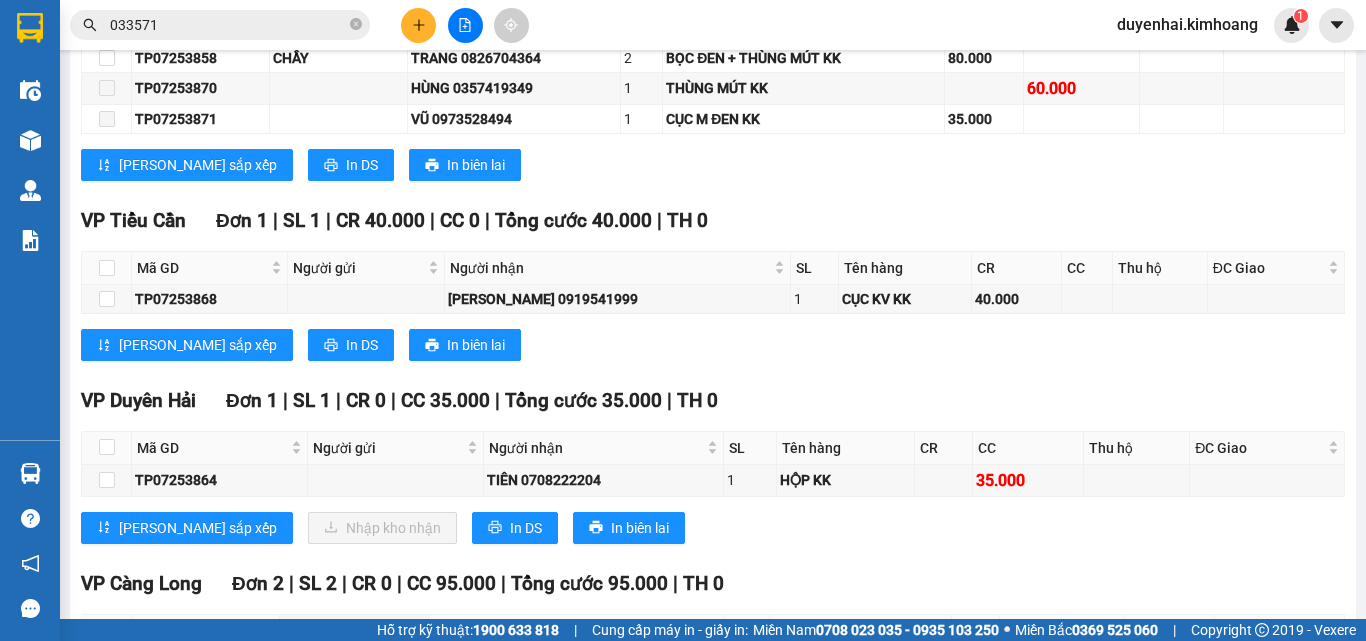 scroll, scrollTop: 1514, scrollLeft: 0, axis: vertical 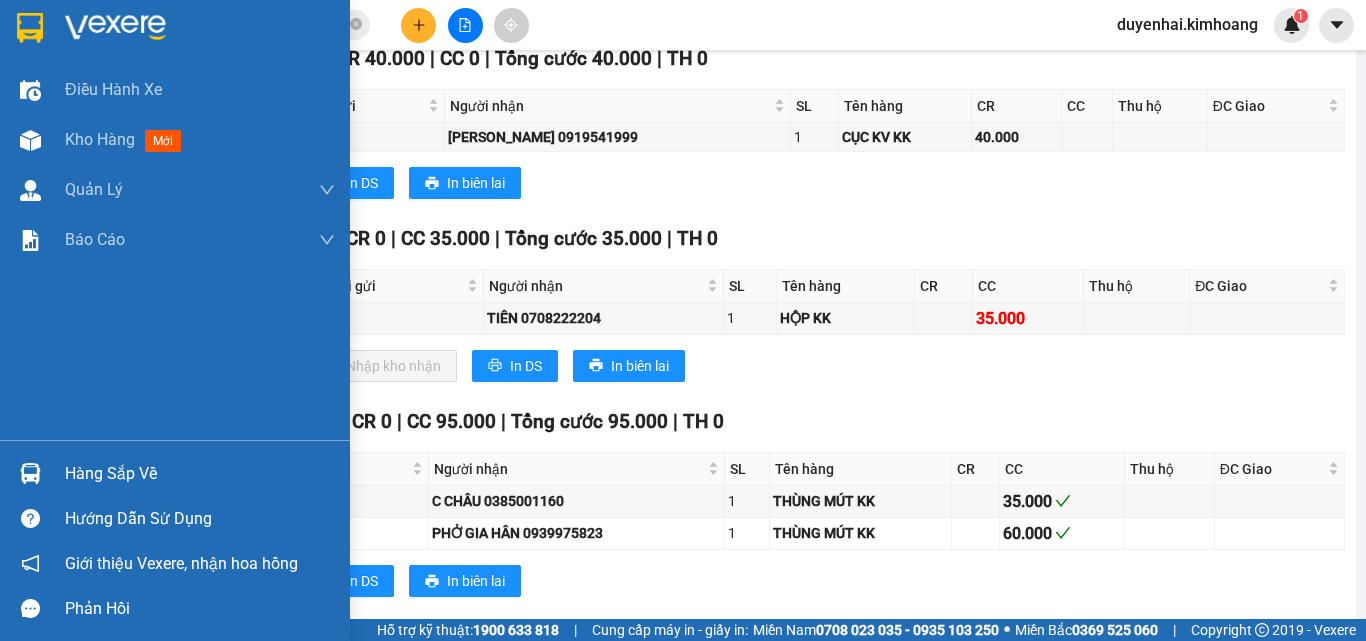 click on "Hàng sắp về" at bounding box center (200, 474) 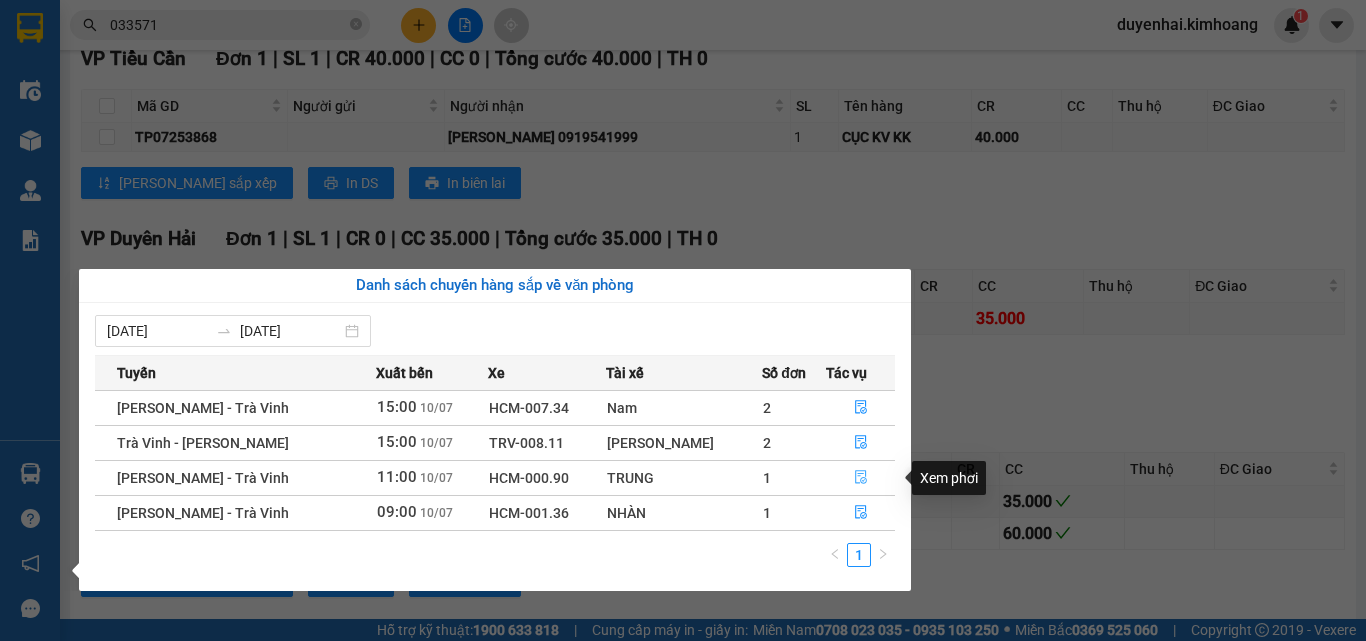 click 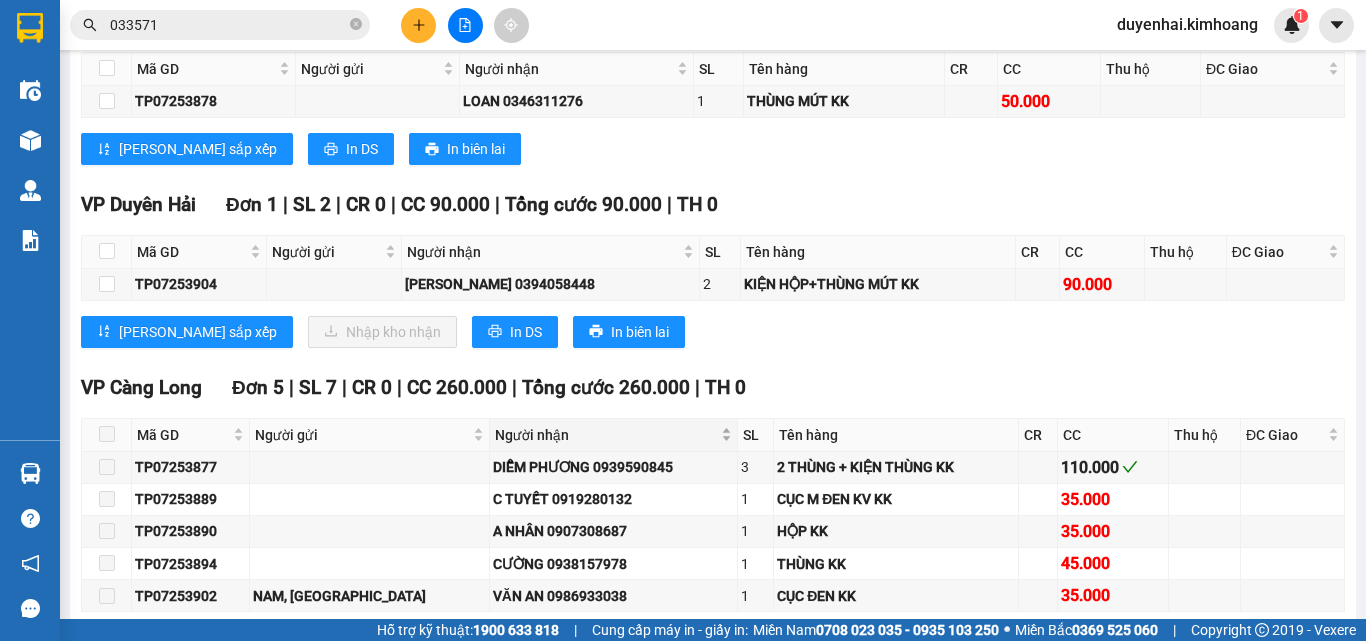 scroll, scrollTop: 1814, scrollLeft: 0, axis: vertical 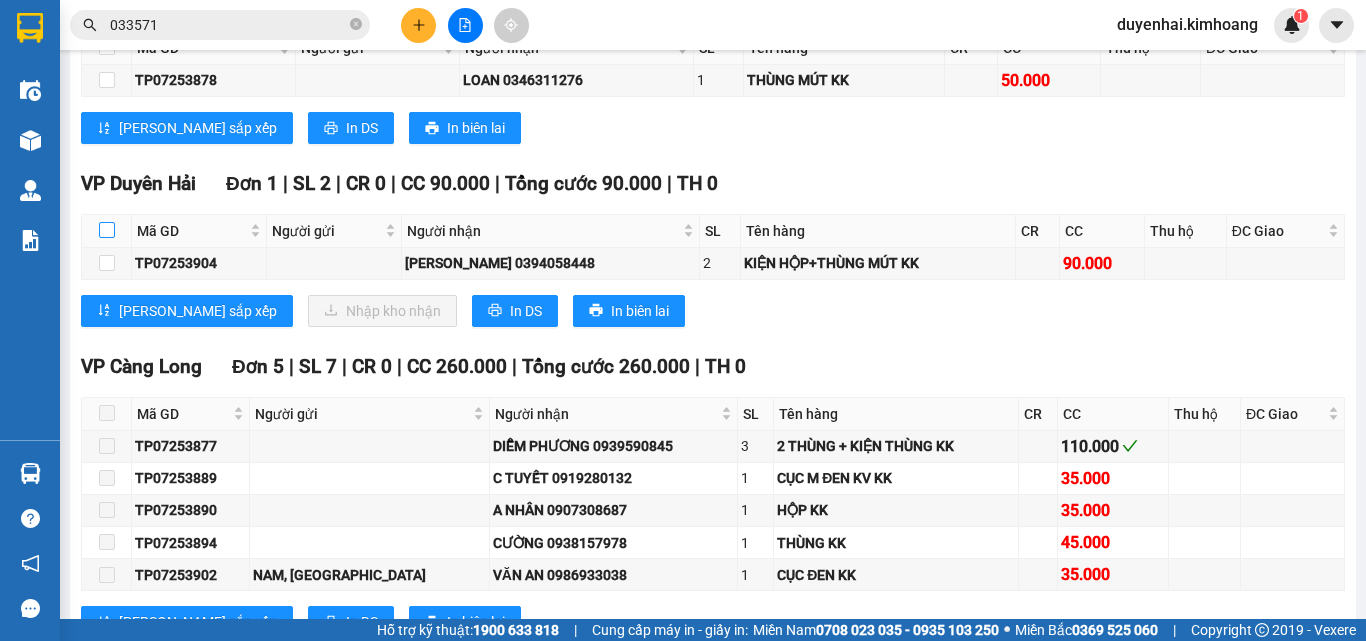 click at bounding box center (107, 230) 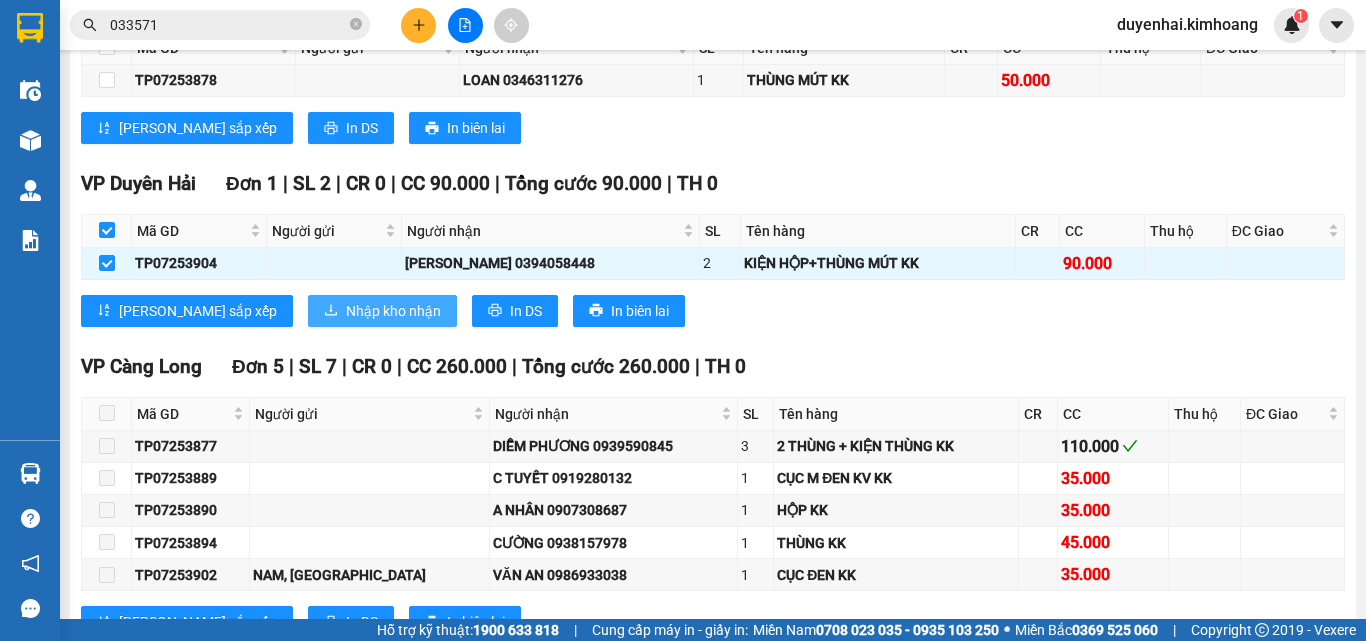 click on "Nhập kho nhận" at bounding box center [393, 311] 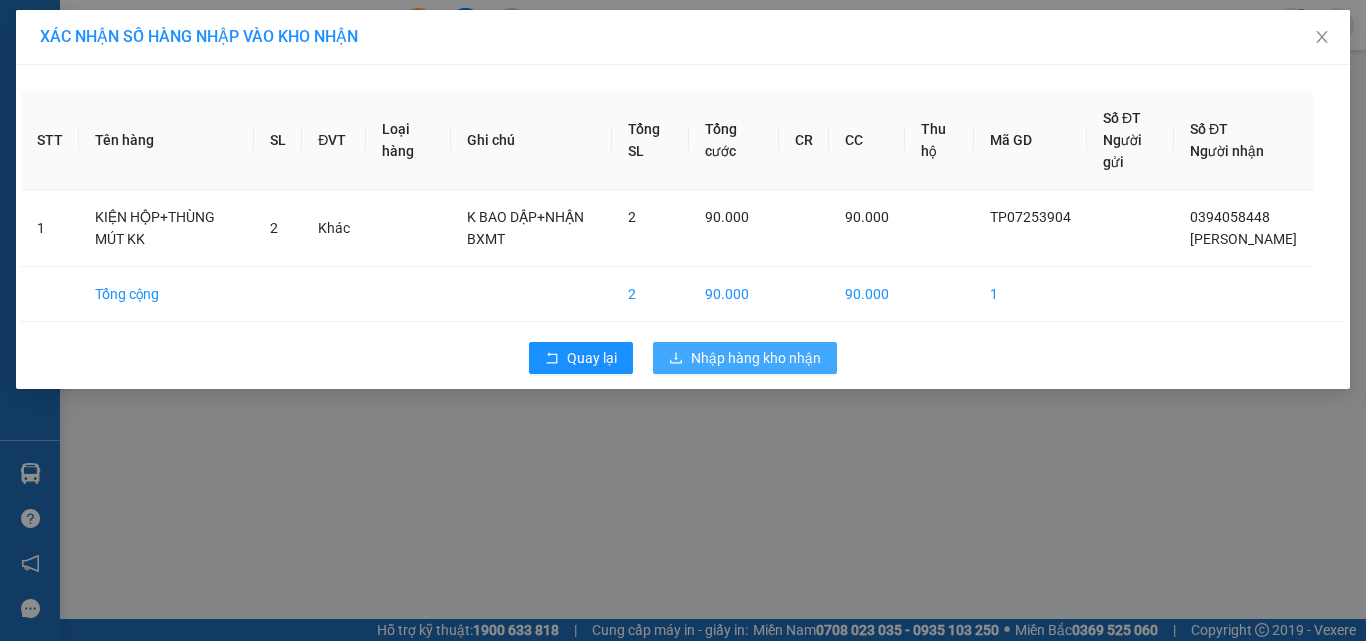 click on "Nhập hàng kho nhận" at bounding box center (756, 358) 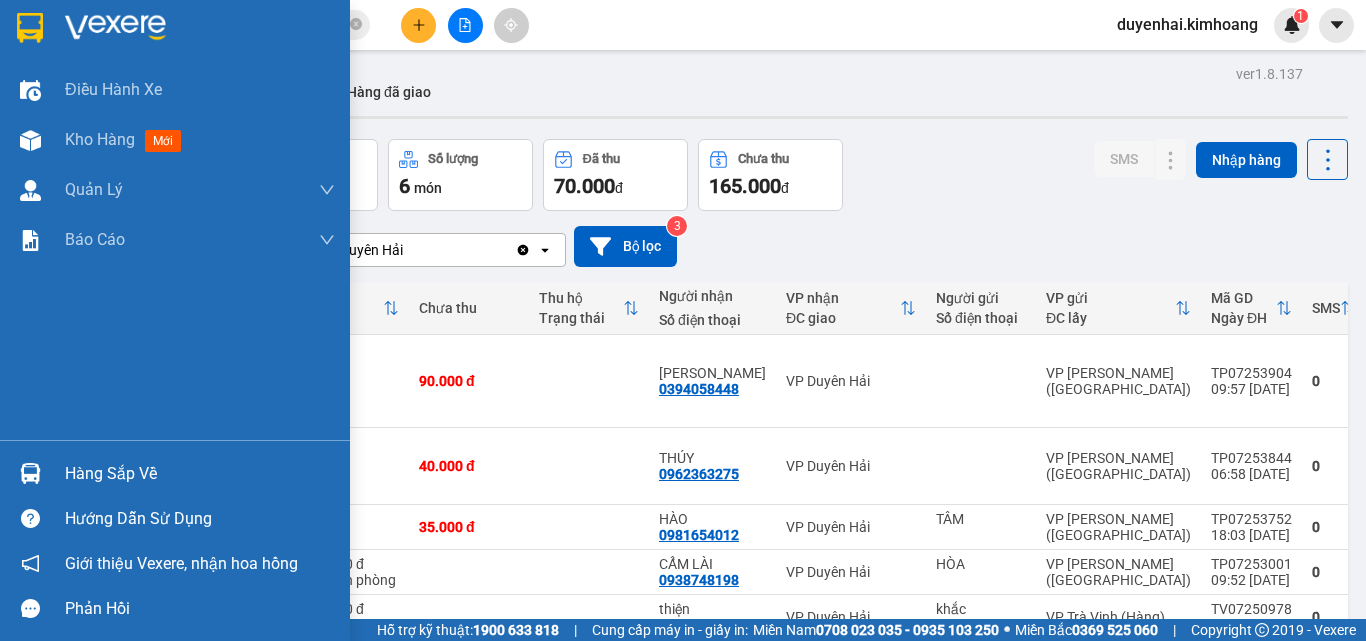 click on "Hàng sắp về" at bounding box center (200, 474) 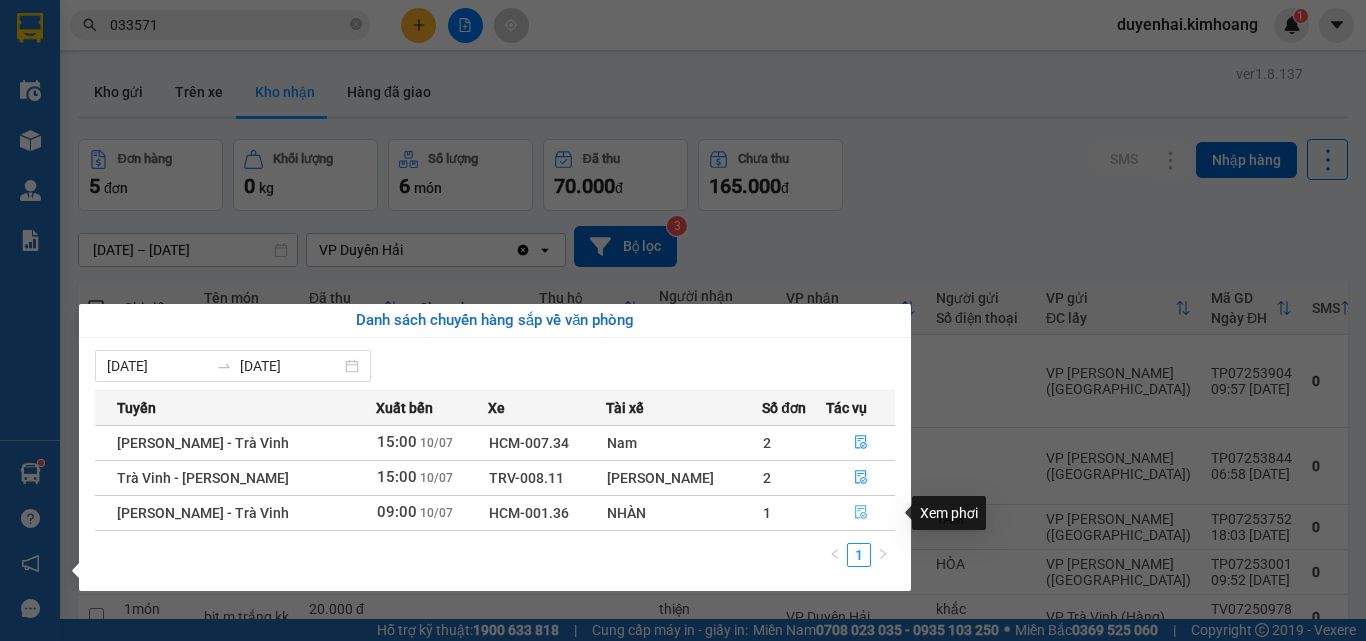 click 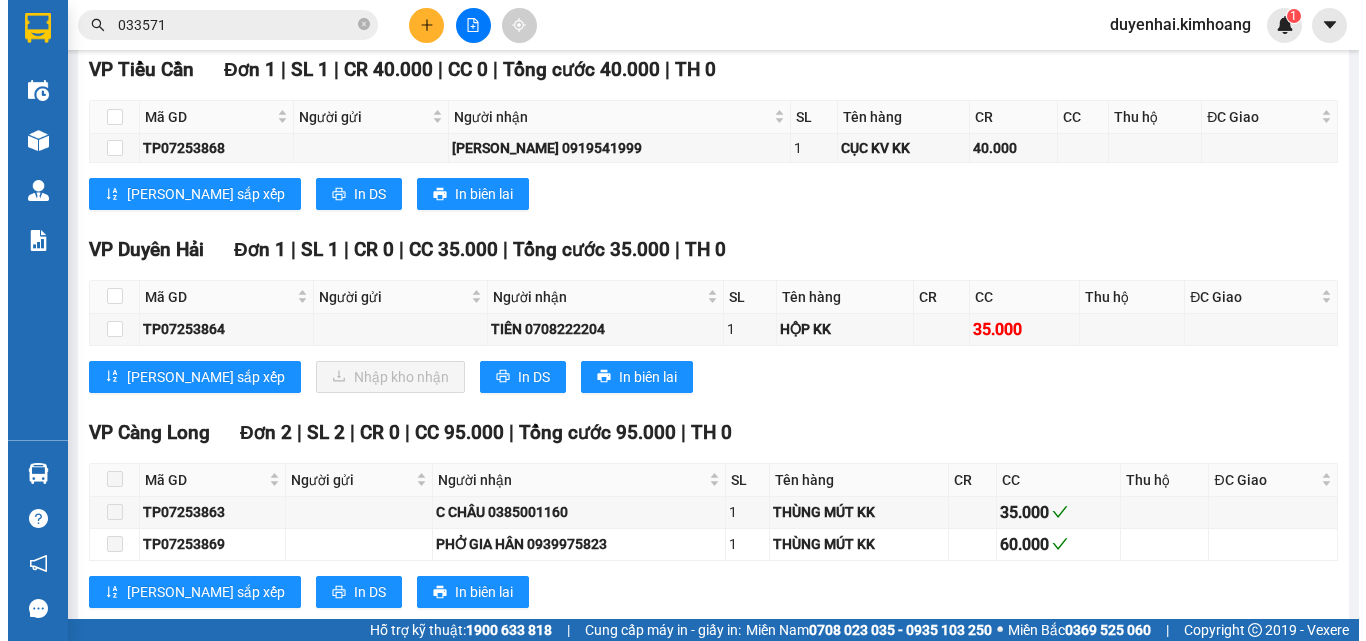 scroll, scrollTop: 1477, scrollLeft: 0, axis: vertical 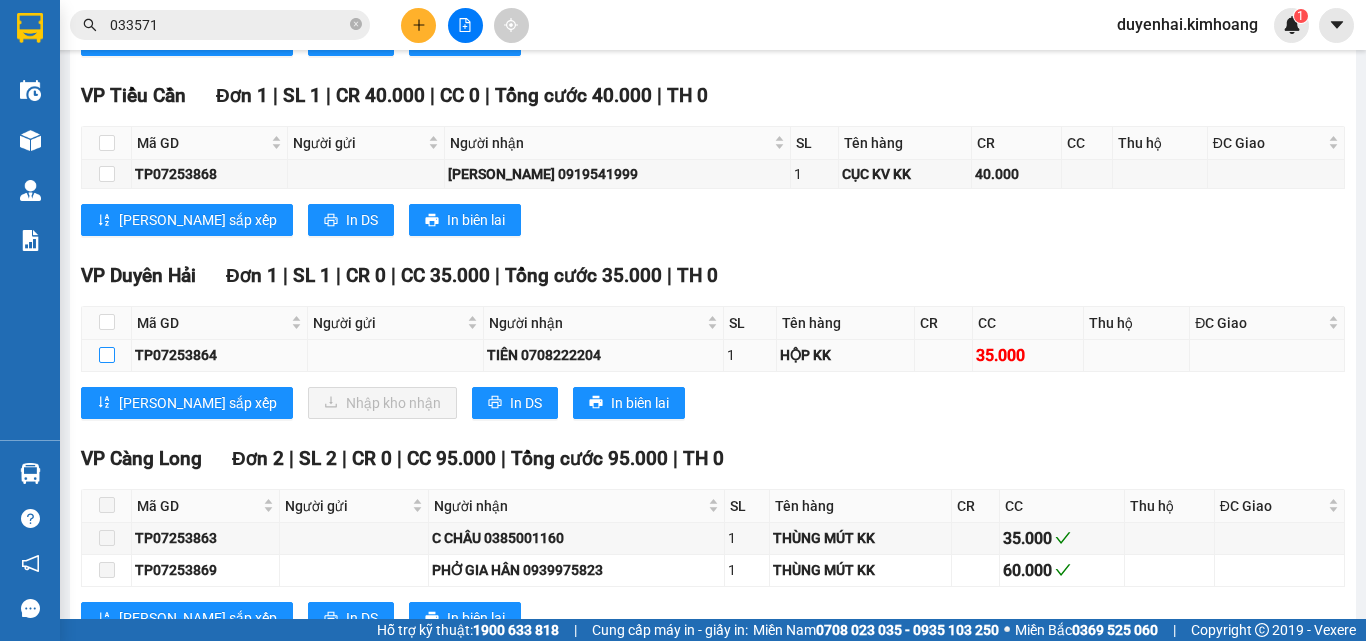 click at bounding box center (107, 355) 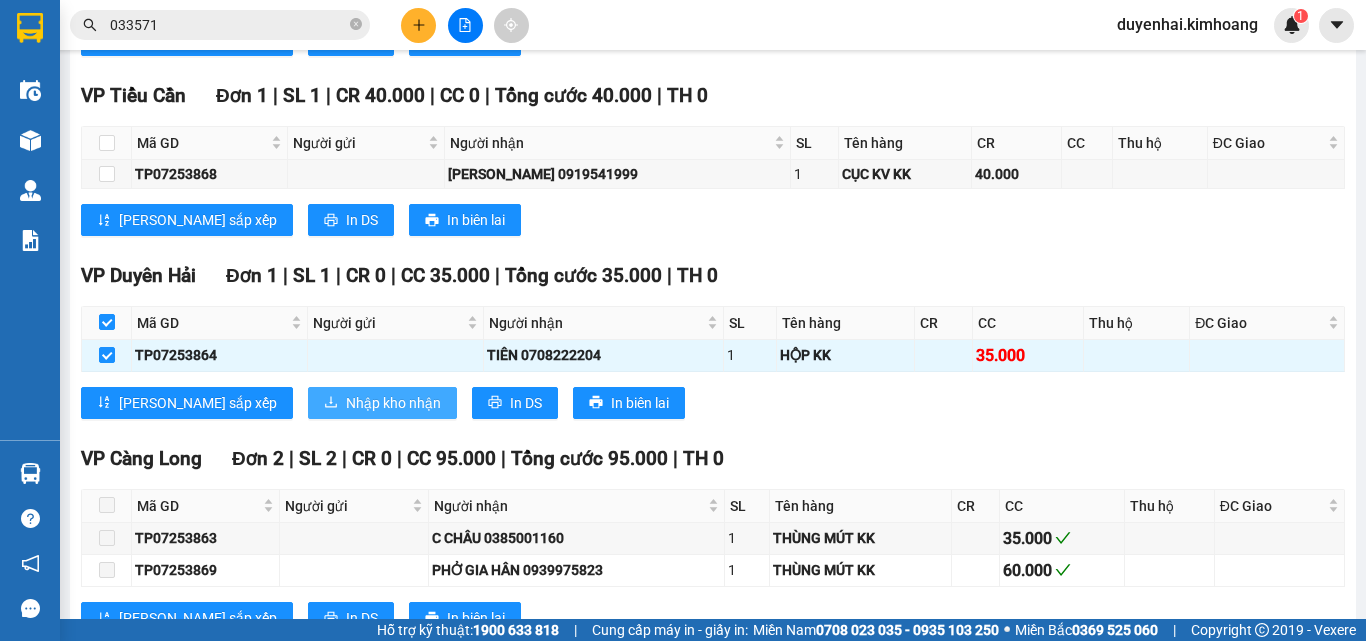 click on "Nhập kho nhận" at bounding box center [393, 403] 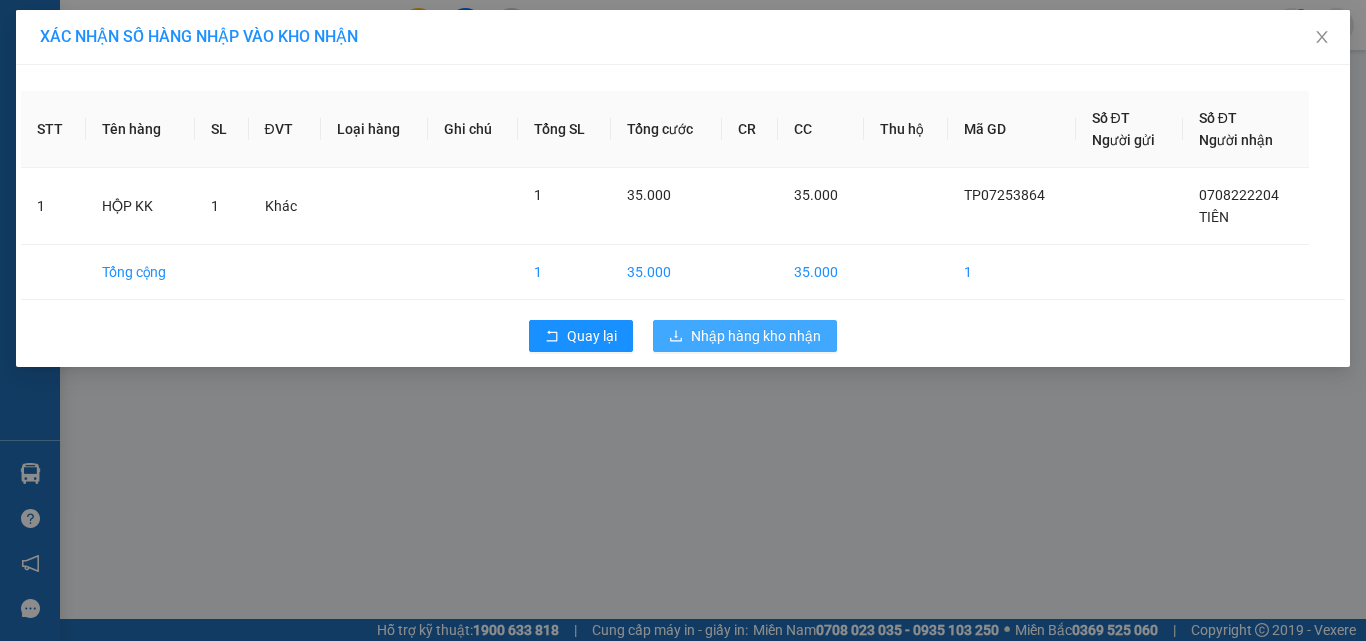 click on "Nhập hàng kho nhận" at bounding box center [756, 336] 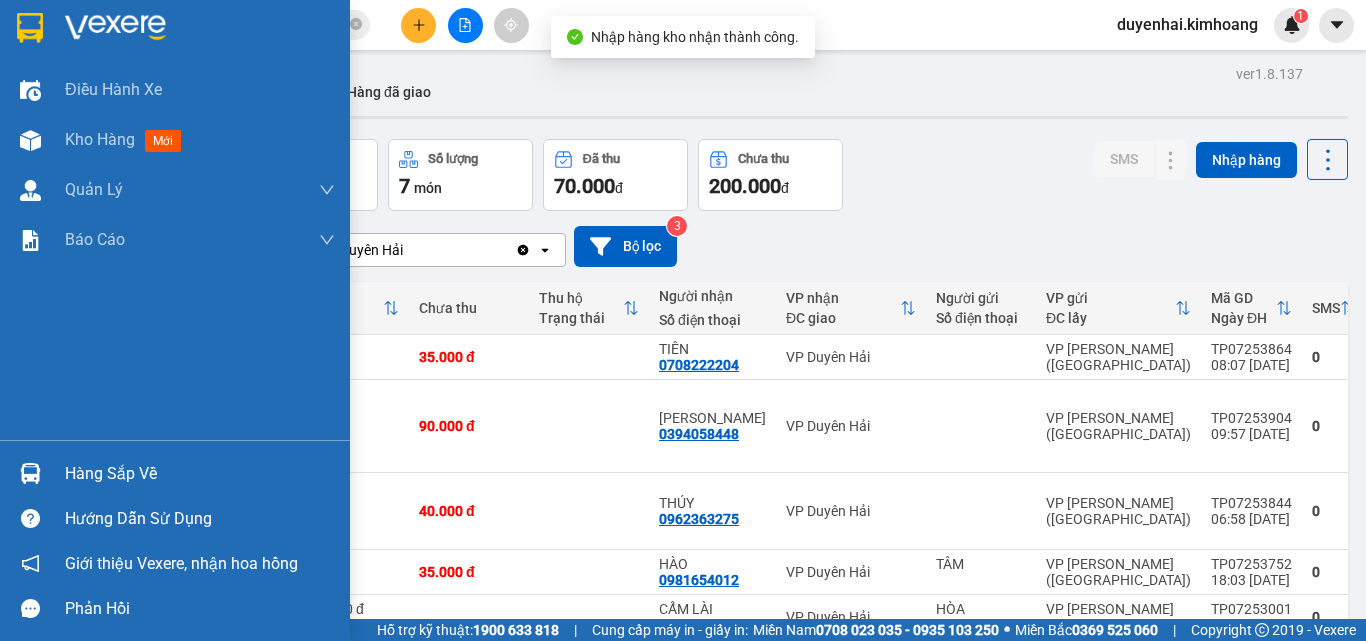 click on "Hàng sắp về" at bounding box center (200, 474) 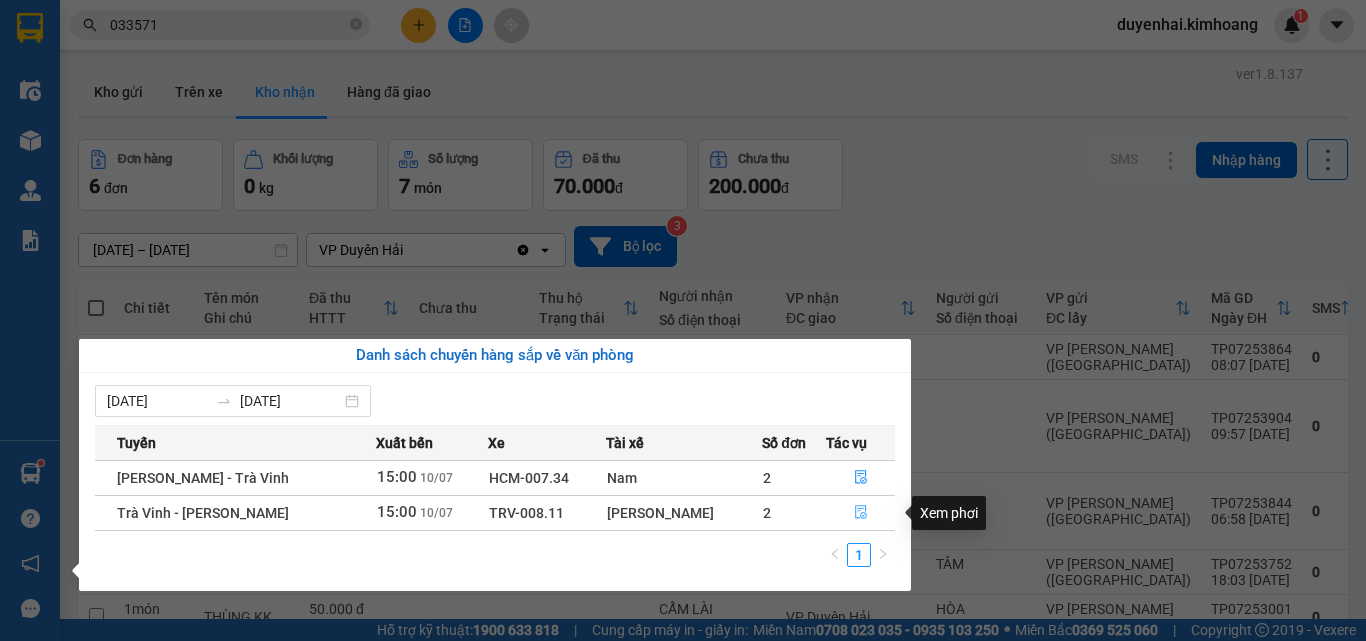 click 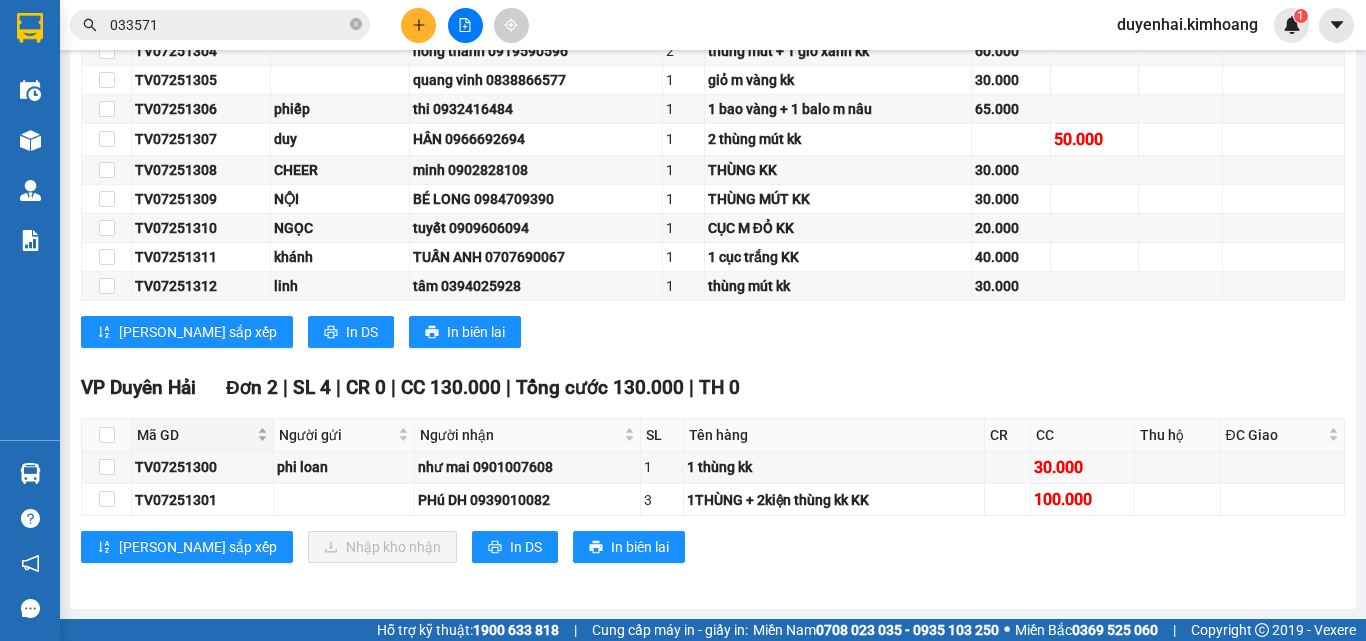 scroll, scrollTop: 814, scrollLeft: 0, axis: vertical 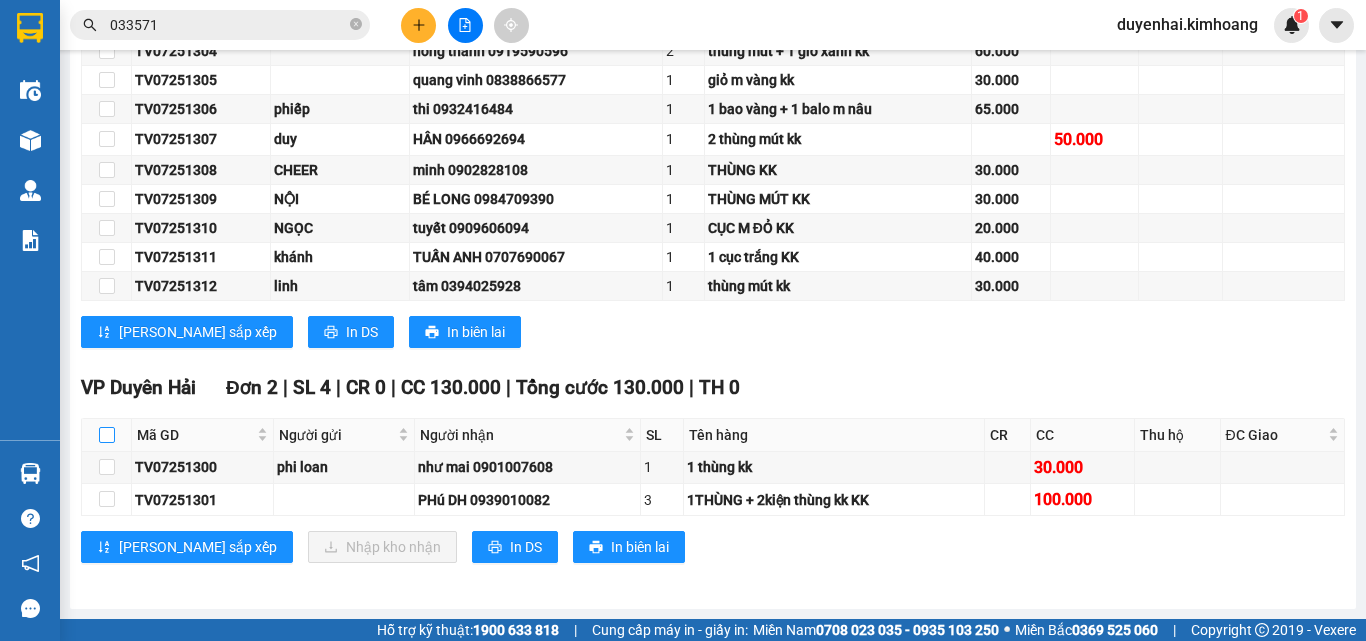click at bounding box center (107, 435) 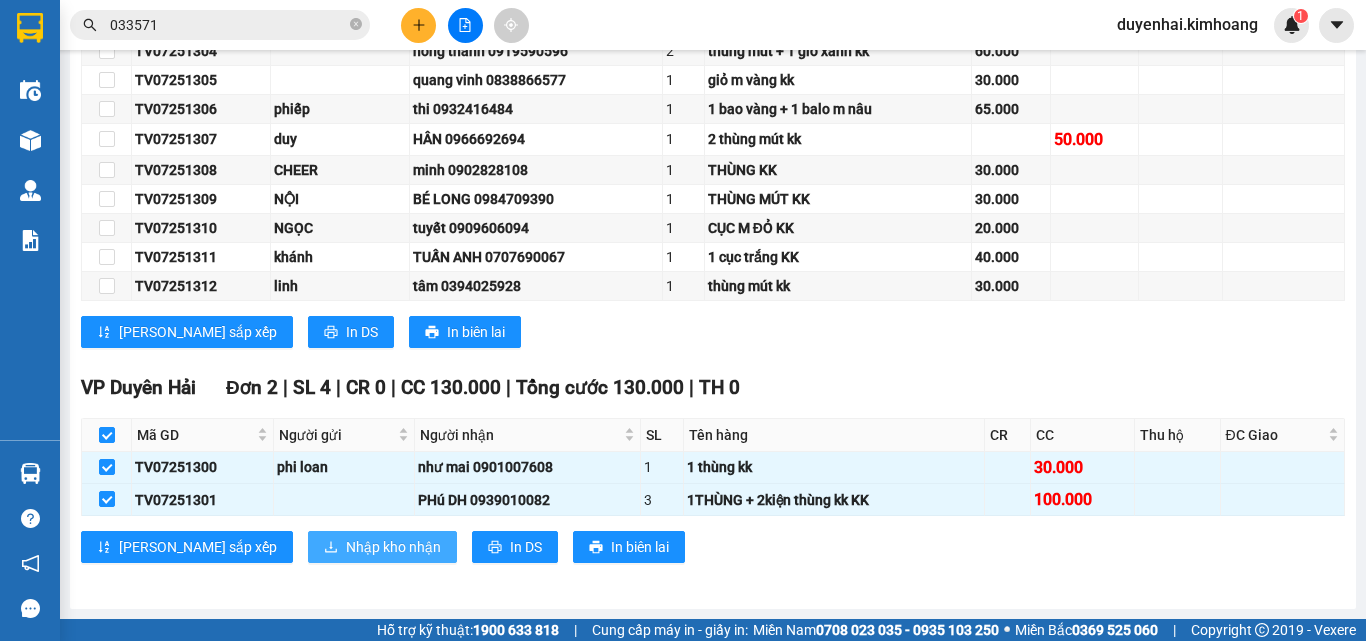 click on "Nhập kho nhận" at bounding box center [393, 547] 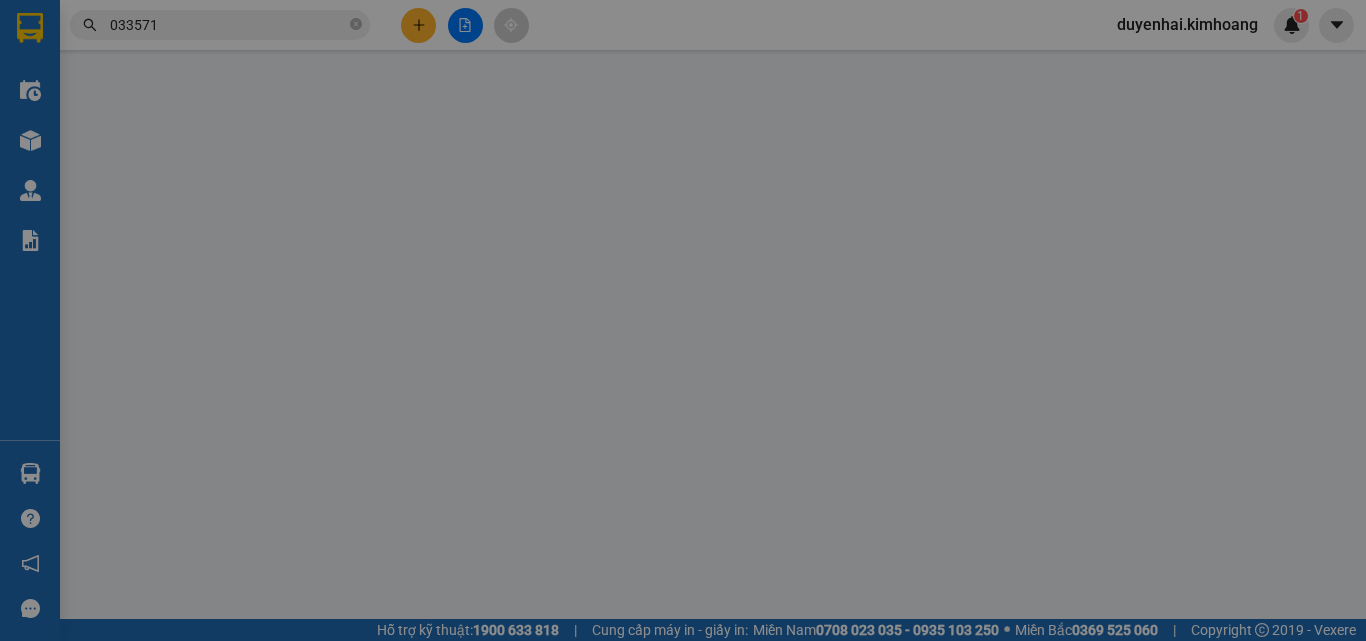scroll, scrollTop: 0, scrollLeft: 0, axis: both 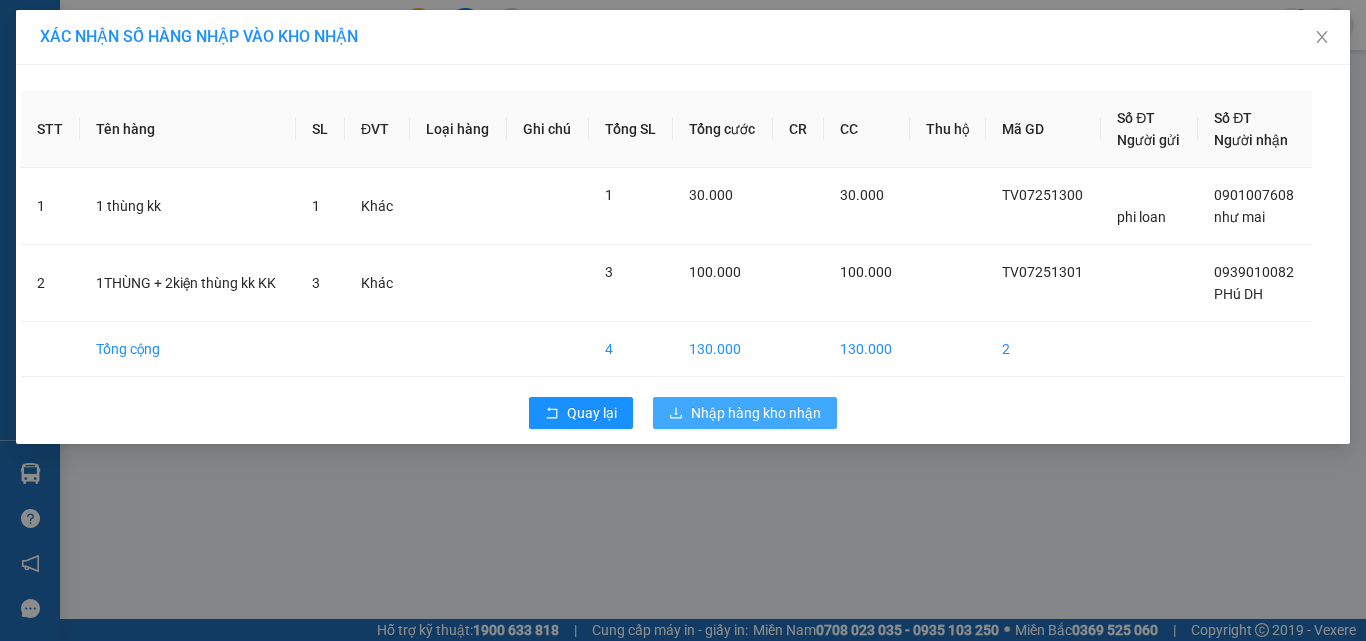 click on "Nhập hàng kho nhận" at bounding box center (756, 413) 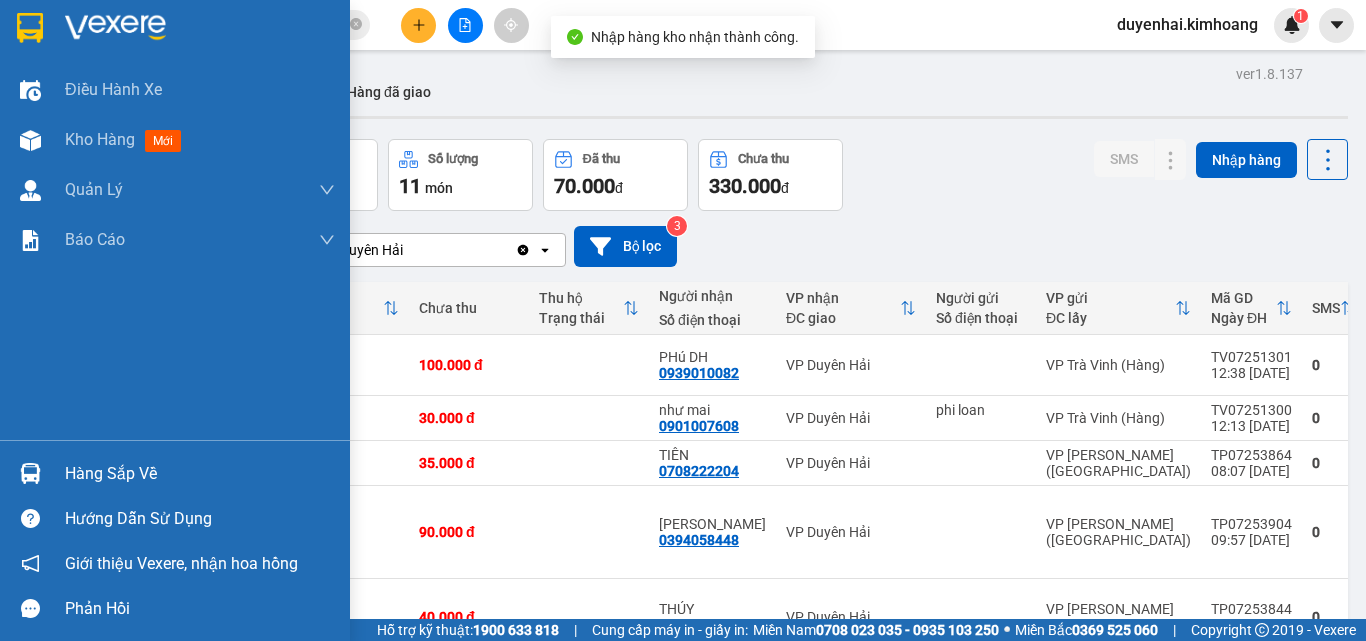 click on "Hàng sắp về" at bounding box center (175, 473) 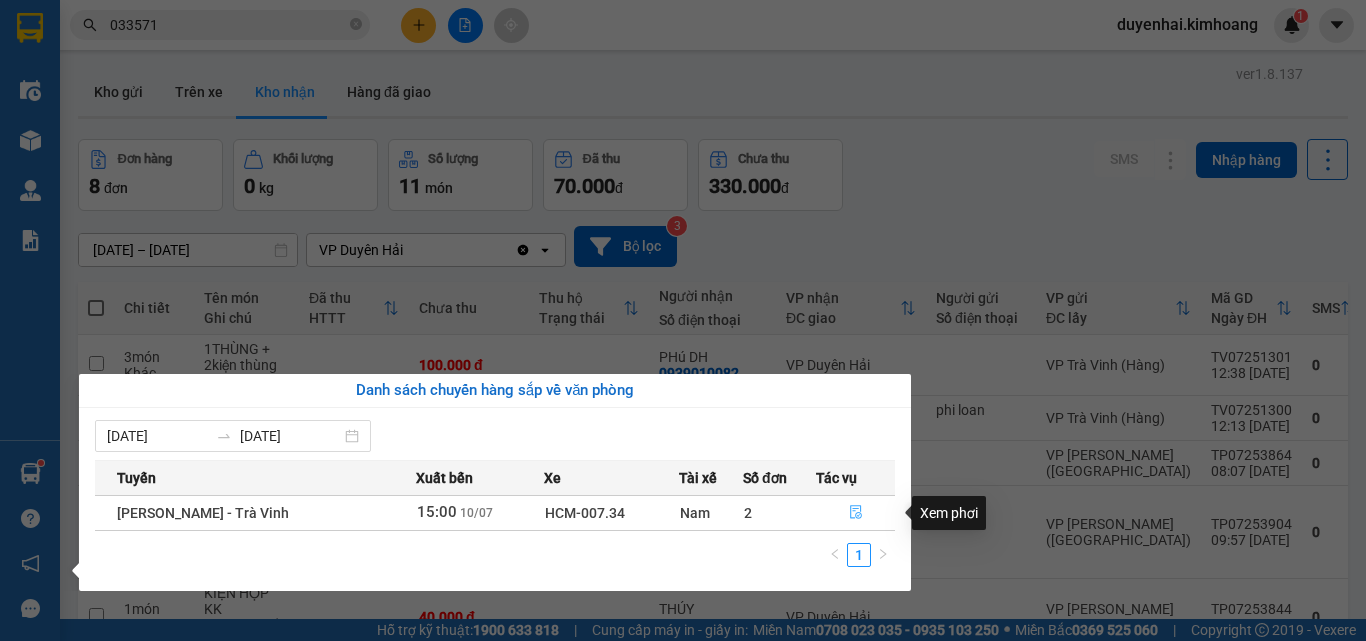 click at bounding box center (855, 513) 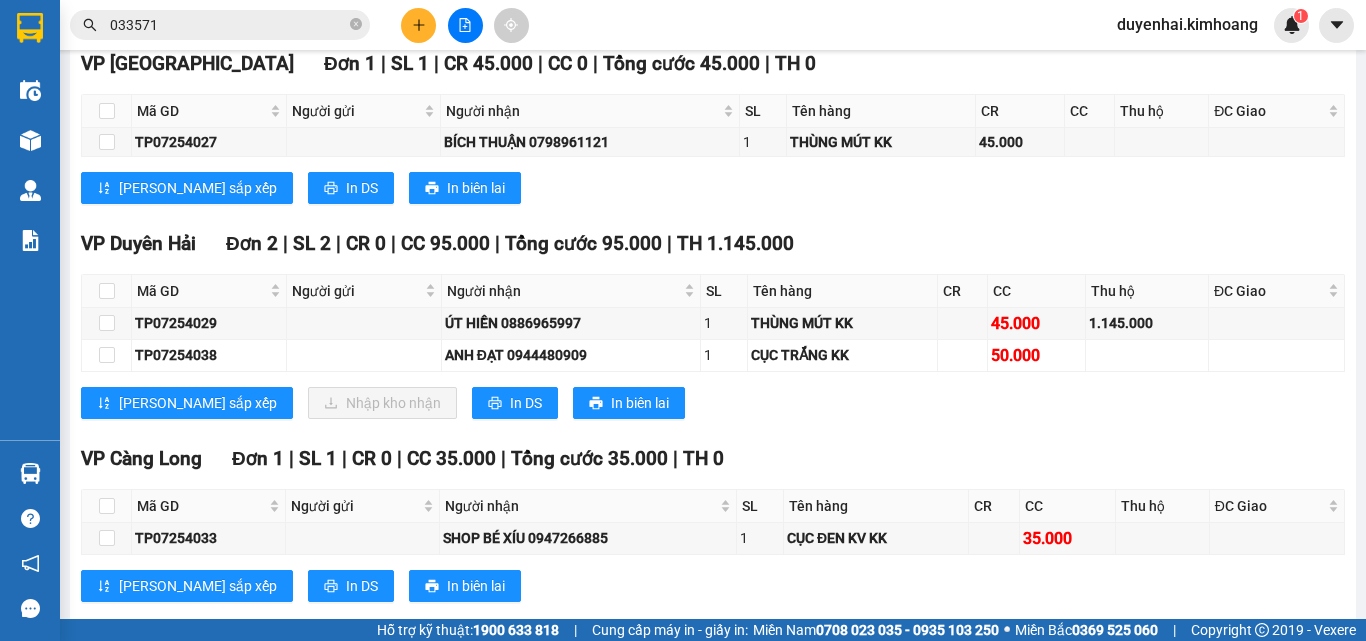 scroll, scrollTop: 1356, scrollLeft: 0, axis: vertical 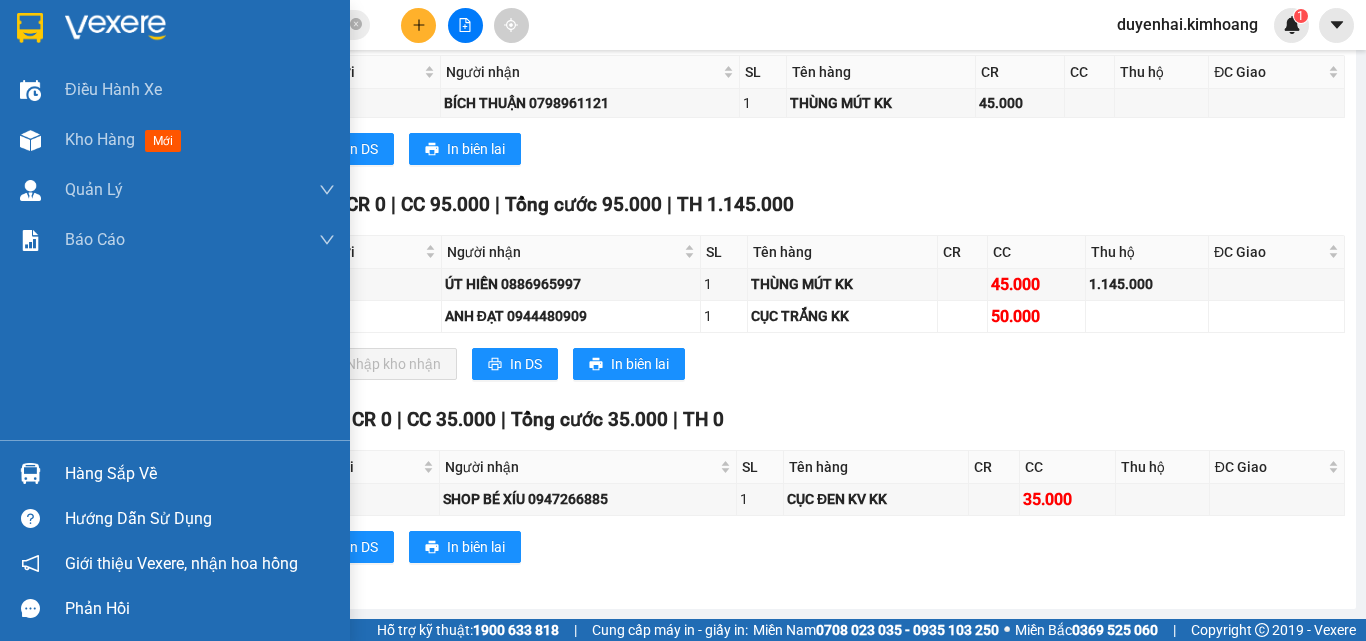 click on "Hàng sắp về" at bounding box center [200, 474] 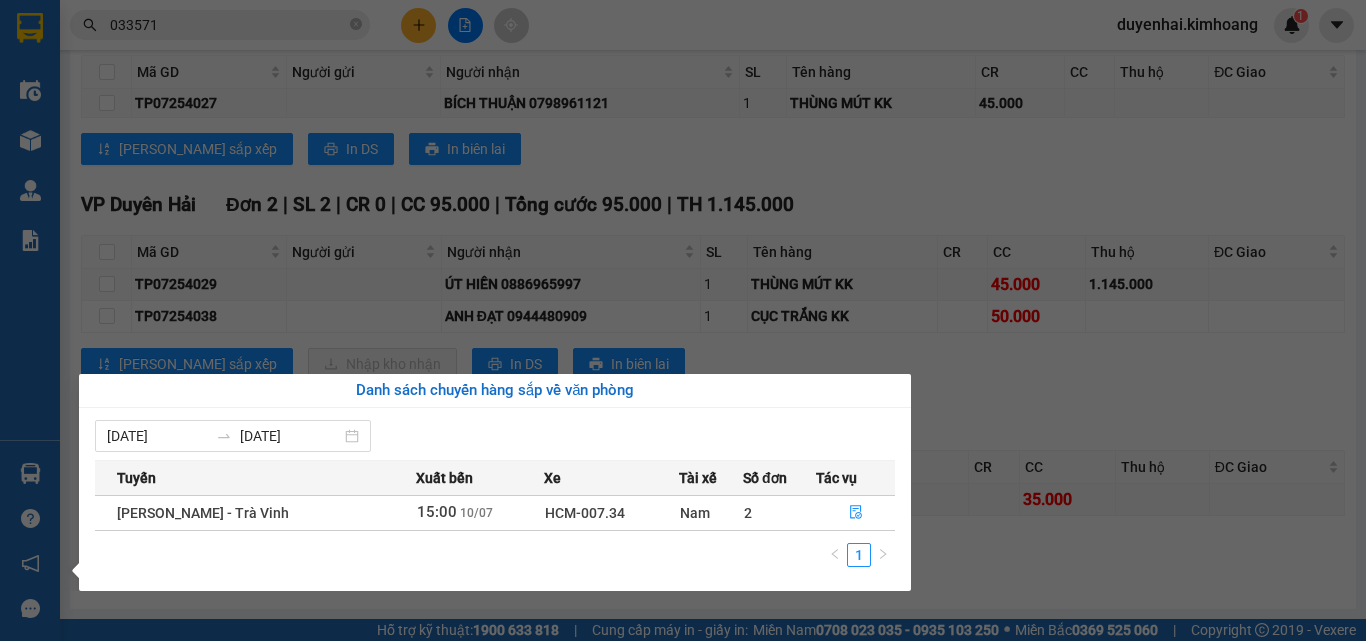 click on "Điều hành xe     Kho hàng mới     Quản [PERSON_NAME] lý chuyến Quản lý khách hàng mới     Báo cáo Báo cáo dòng tiền (1 ca) Báo cáo dòng tiền (2 ca) Báo cáo tiền mặt Doanh số tạo đơn theo VP gửi (trạm) Hàng sắp về Hướng dẫn sử dụng Giới thiệu Vexere, nhận hoa hồng Phản hồi Phần mềm hỗ trợ bạn tốt chứ?" at bounding box center (30, 320) 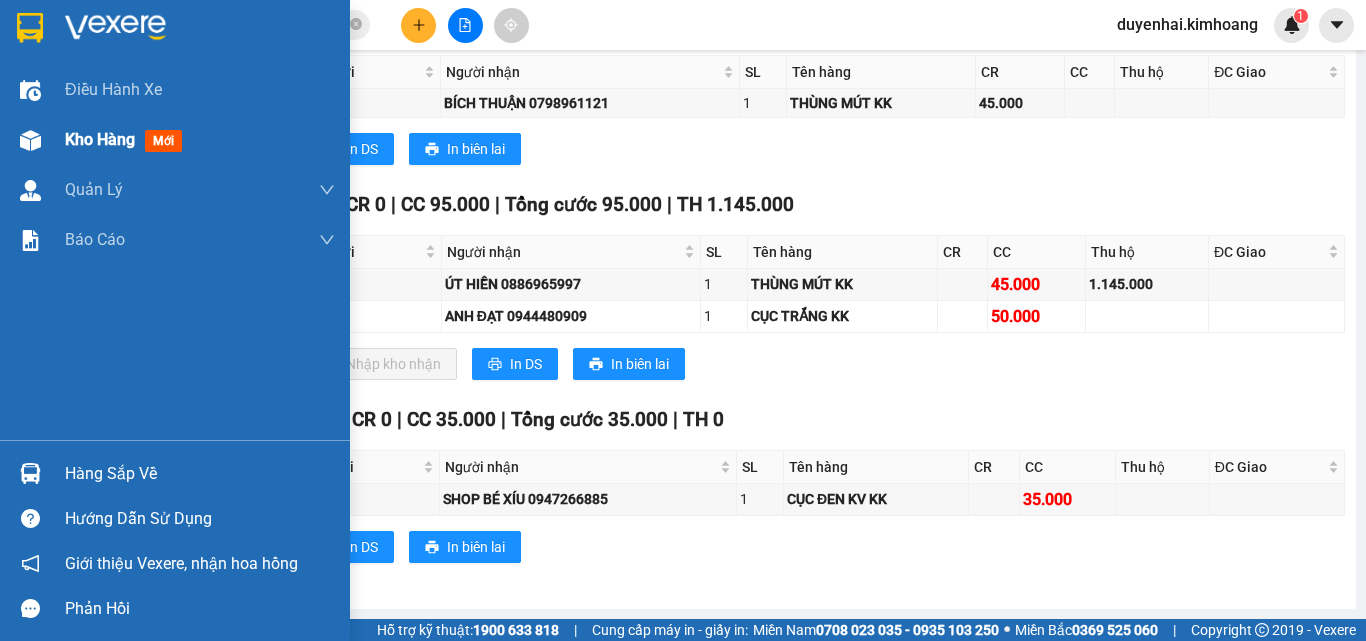 click on "Kho hàng" at bounding box center [100, 139] 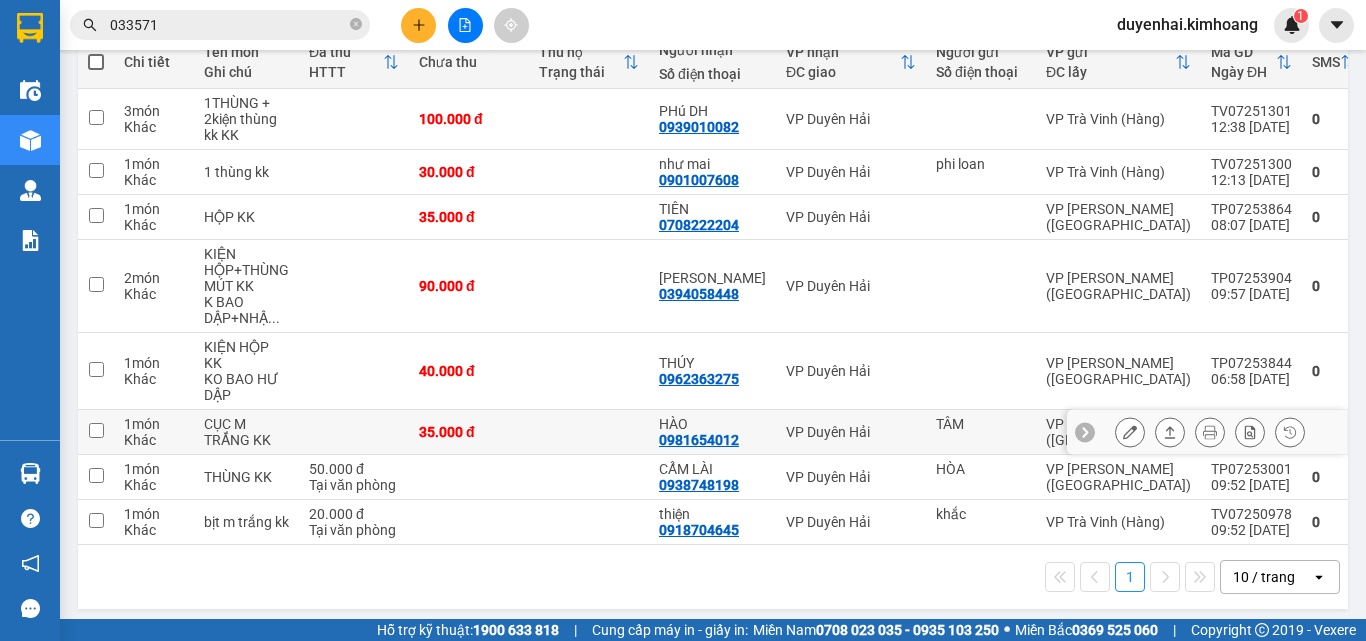 scroll, scrollTop: 146, scrollLeft: 0, axis: vertical 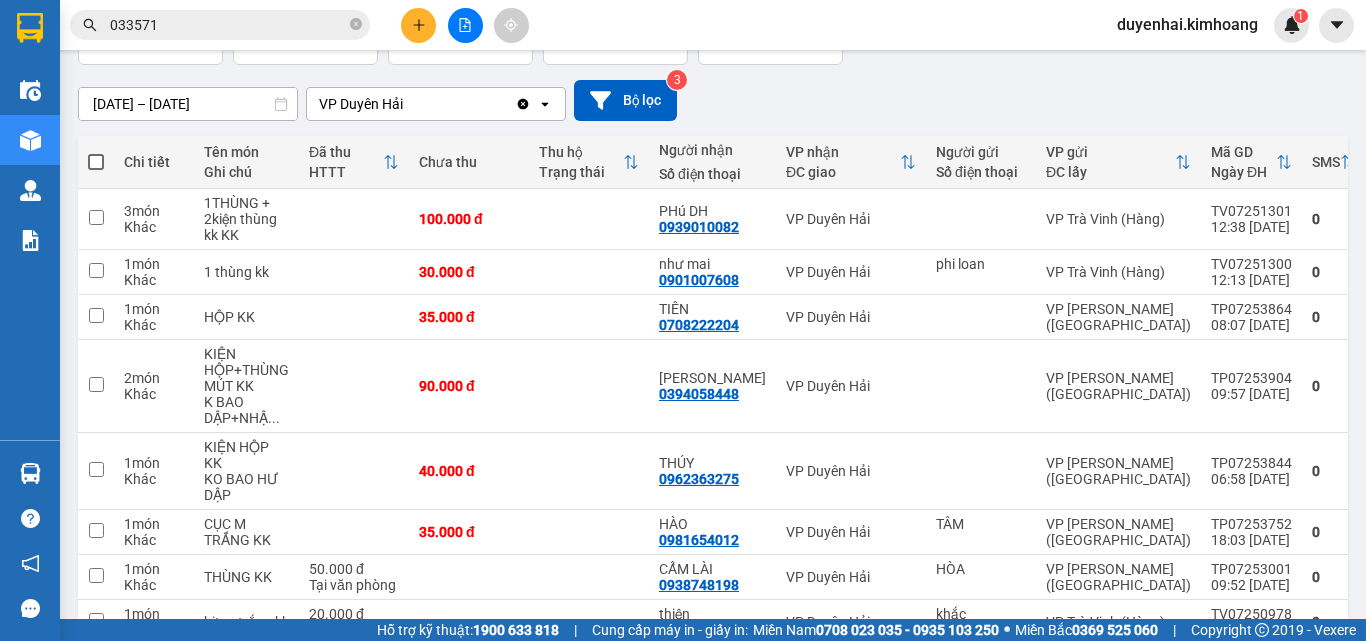 click on "[DATE] – [DATE] Press the down arrow key to interact with the calendar and select a date. Press the escape button to close the calendar. Selected date range is from [DATE] to [DATE]. VP Duyên Hải Clear value open Bộ lọc 3" at bounding box center (713, 100) 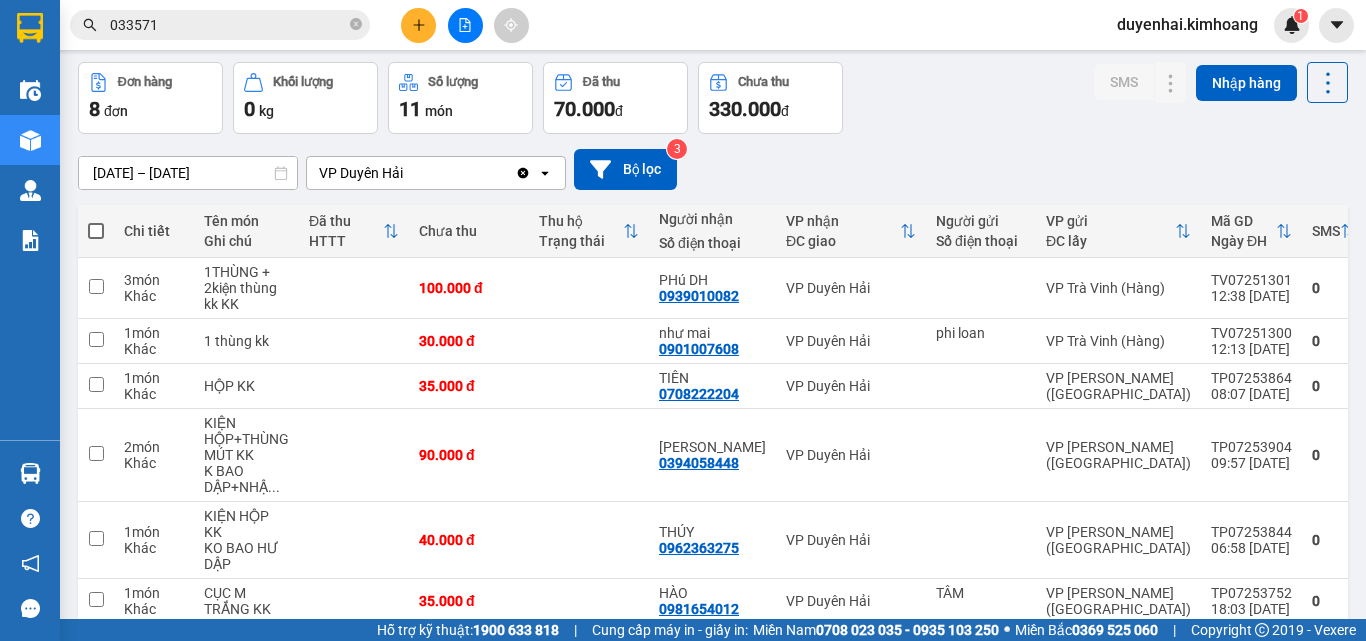 scroll, scrollTop: 46, scrollLeft: 0, axis: vertical 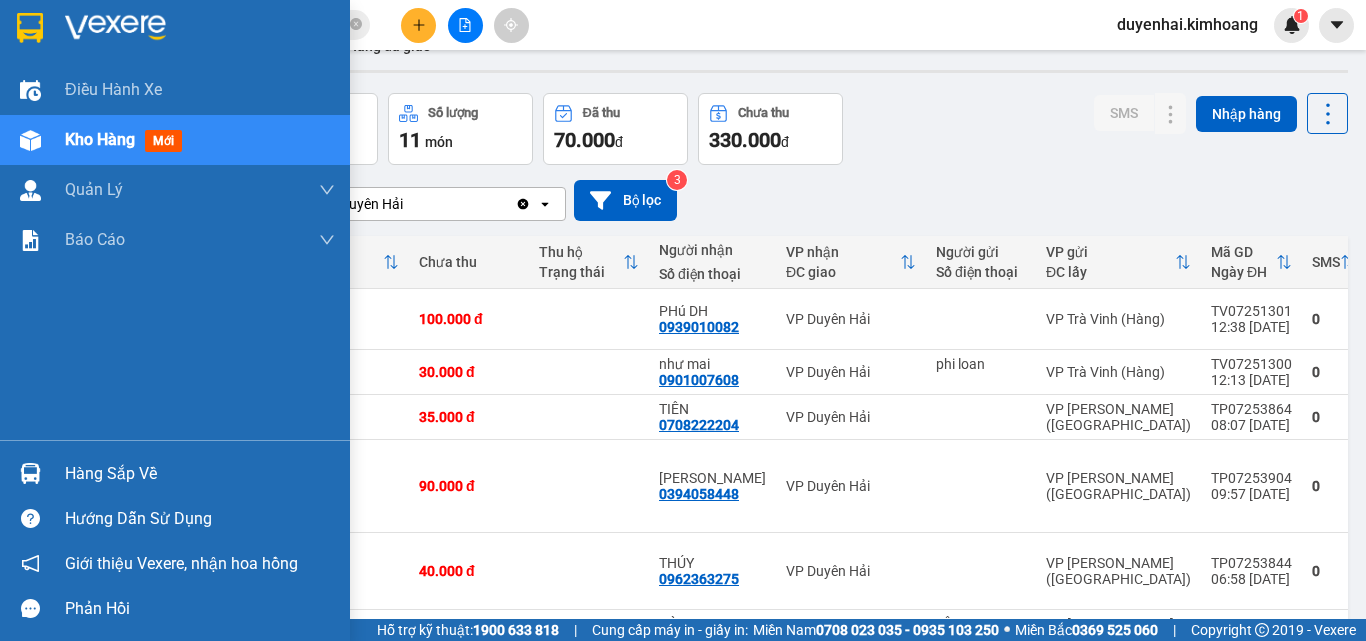 click on "Hàng sắp về" at bounding box center (200, 474) 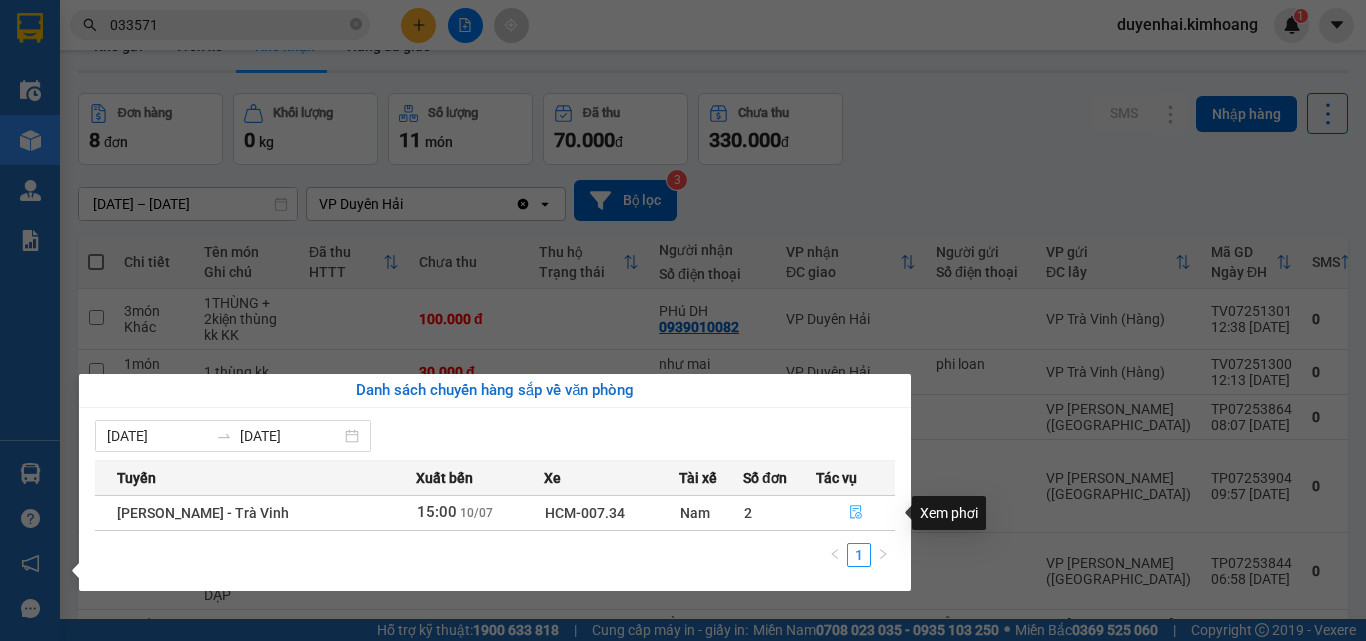 click 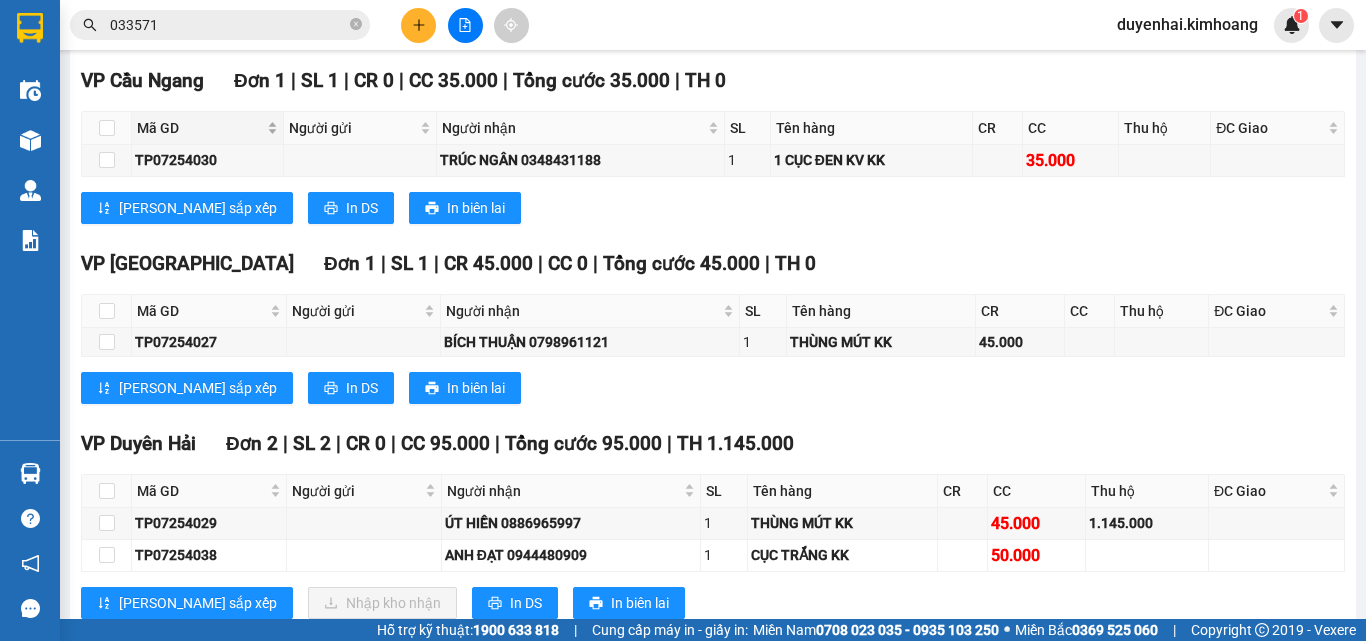 scroll, scrollTop: 1200, scrollLeft: 0, axis: vertical 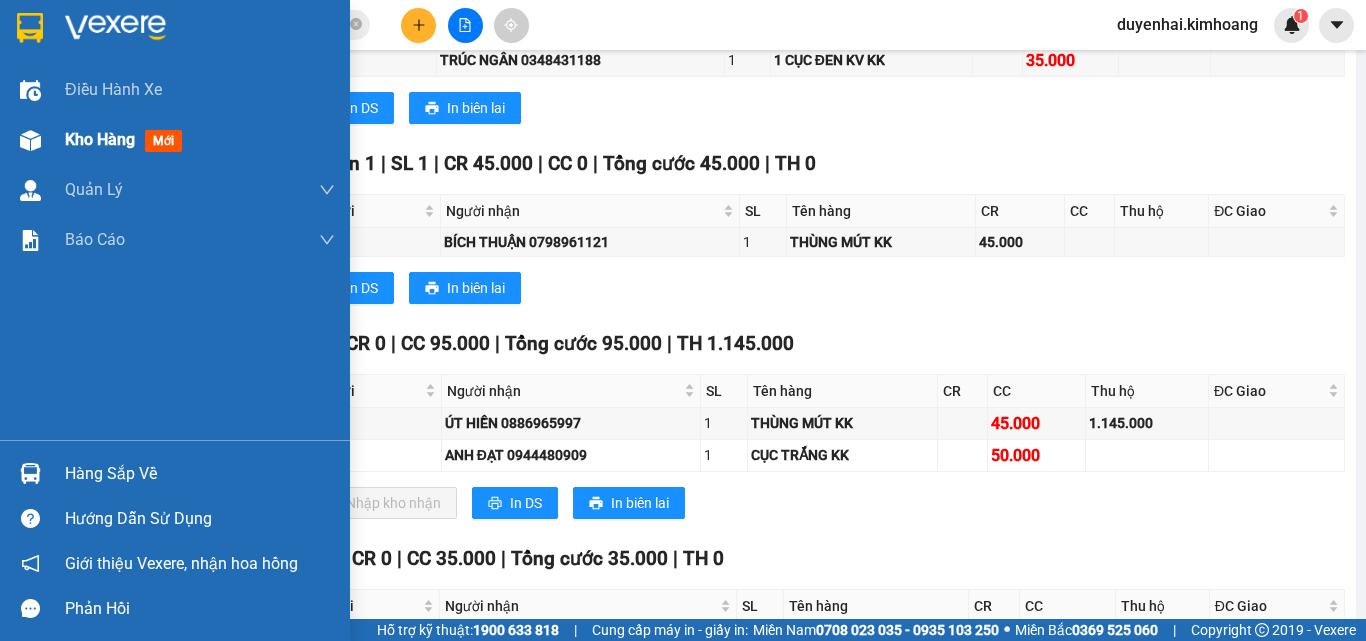 click on "Kho hàng mới" at bounding box center [200, 140] 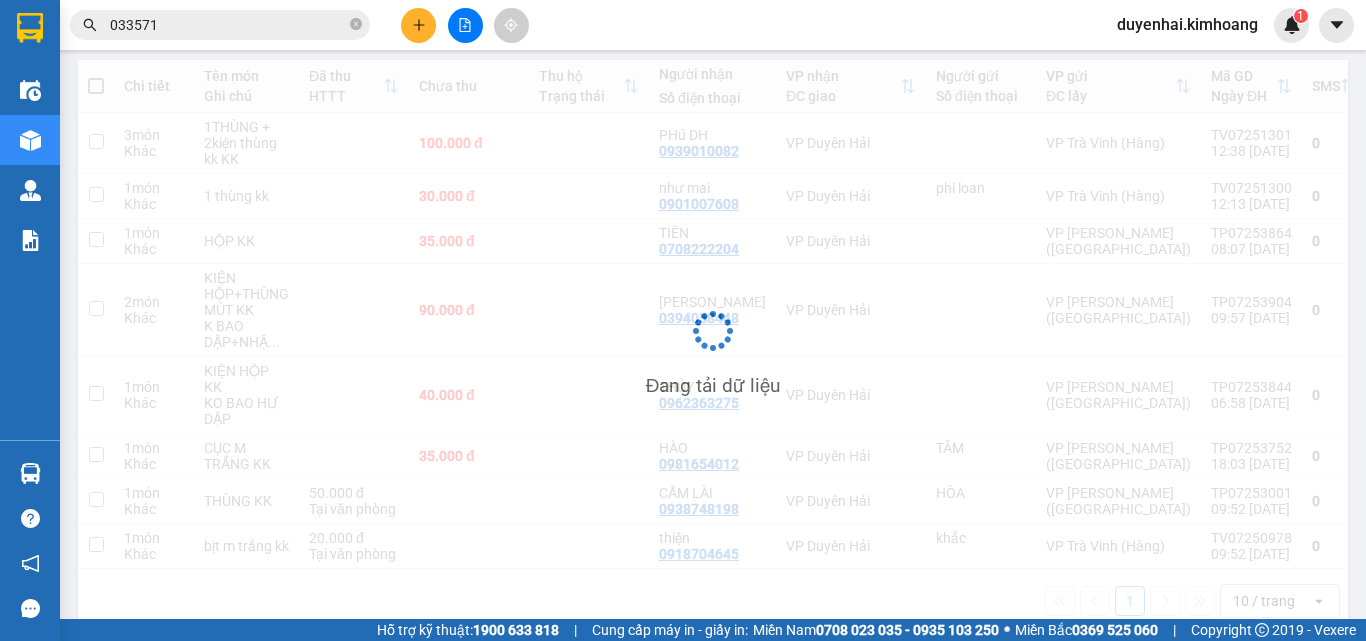 scroll, scrollTop: 0, scrollLeft: 0, axis: both 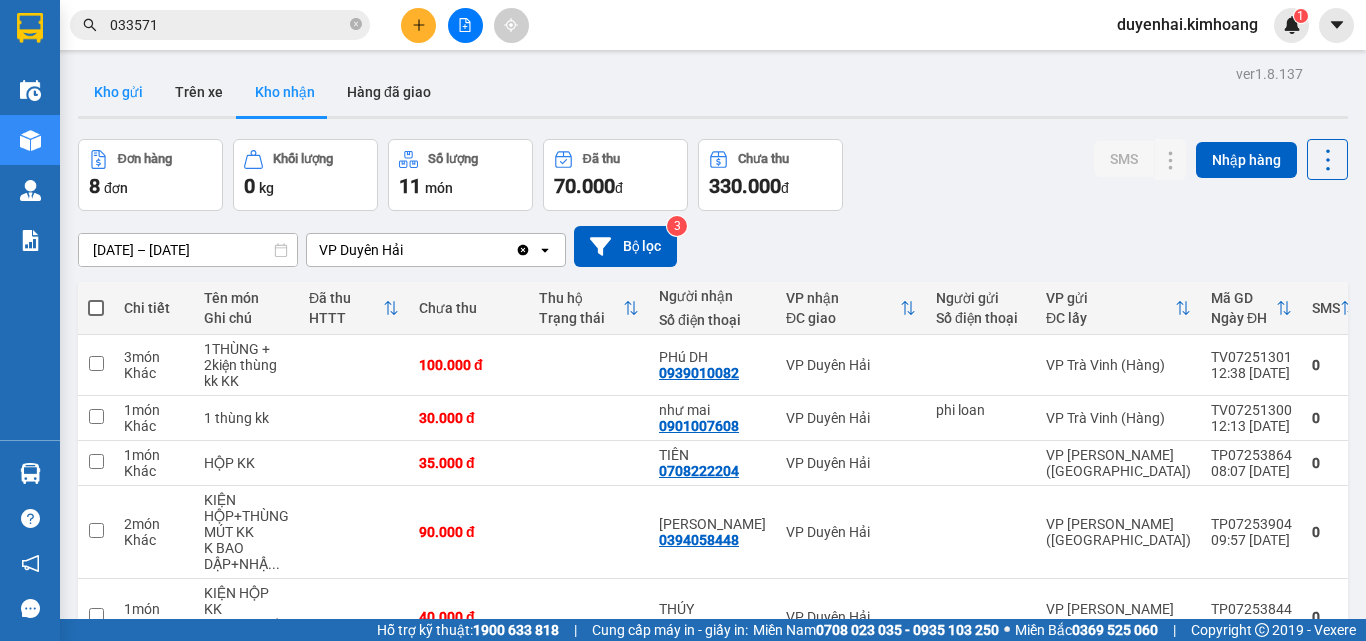 click on "Kho gửi" at bounding box center [118, 92] 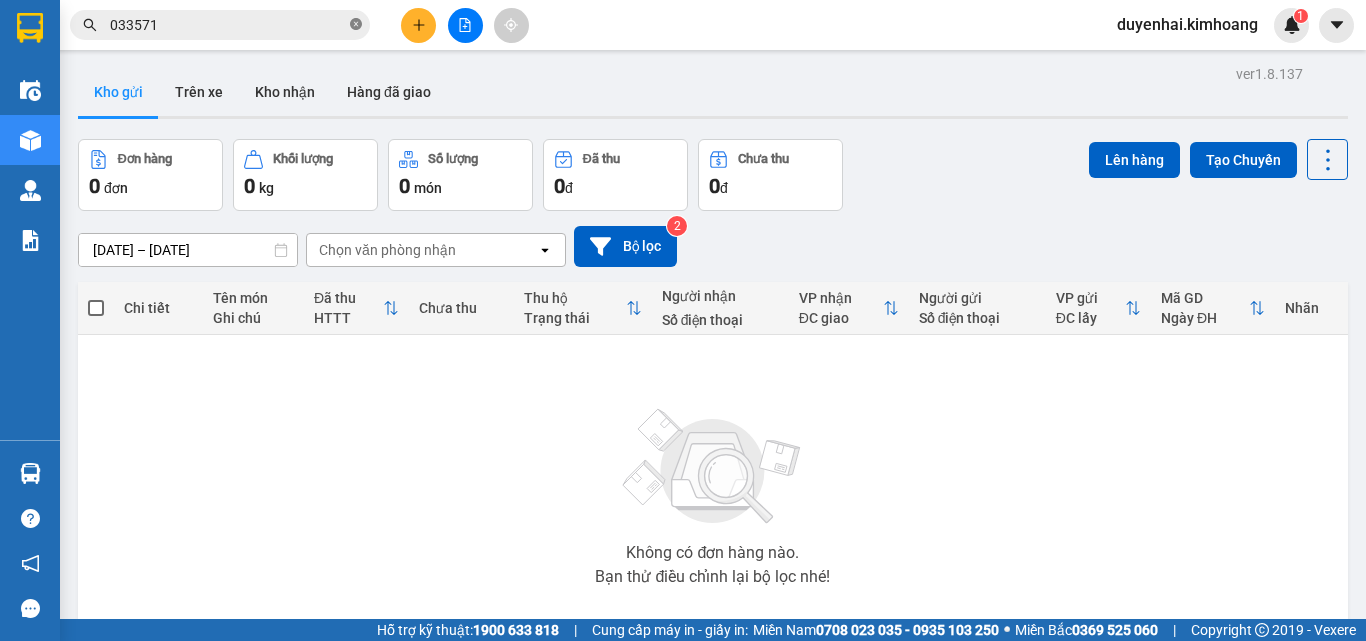 click 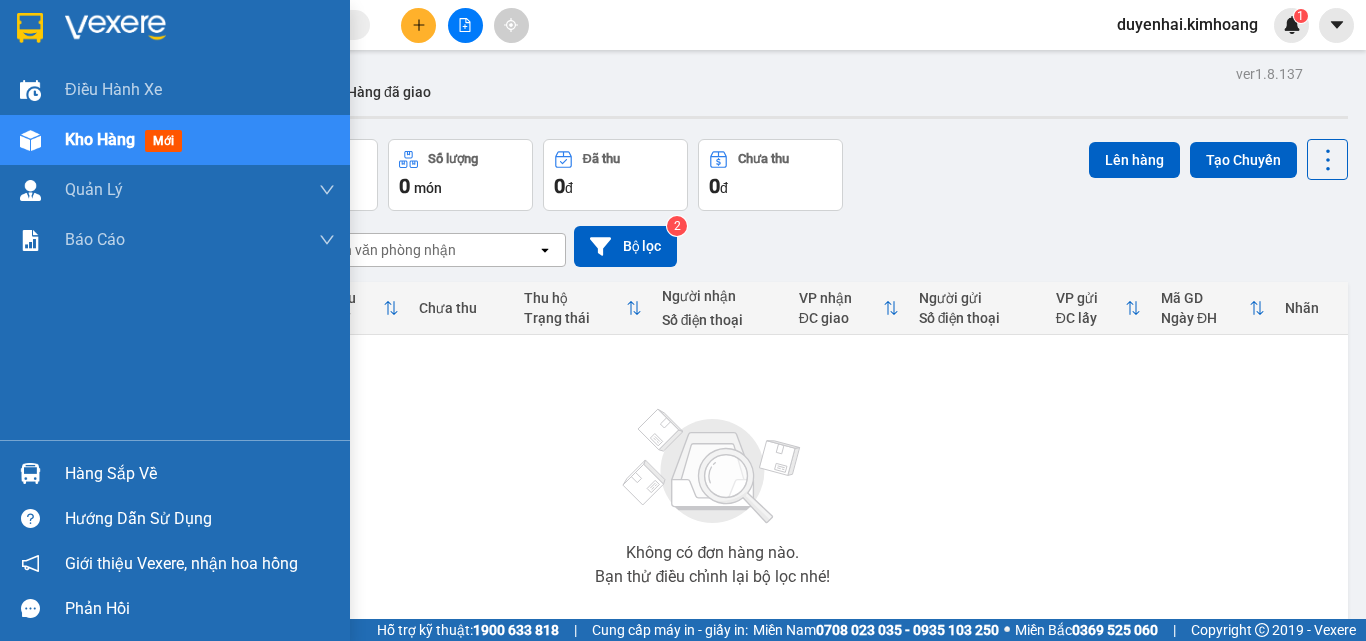 click on "Hàng sắp về" at bounding box center (200, 474) 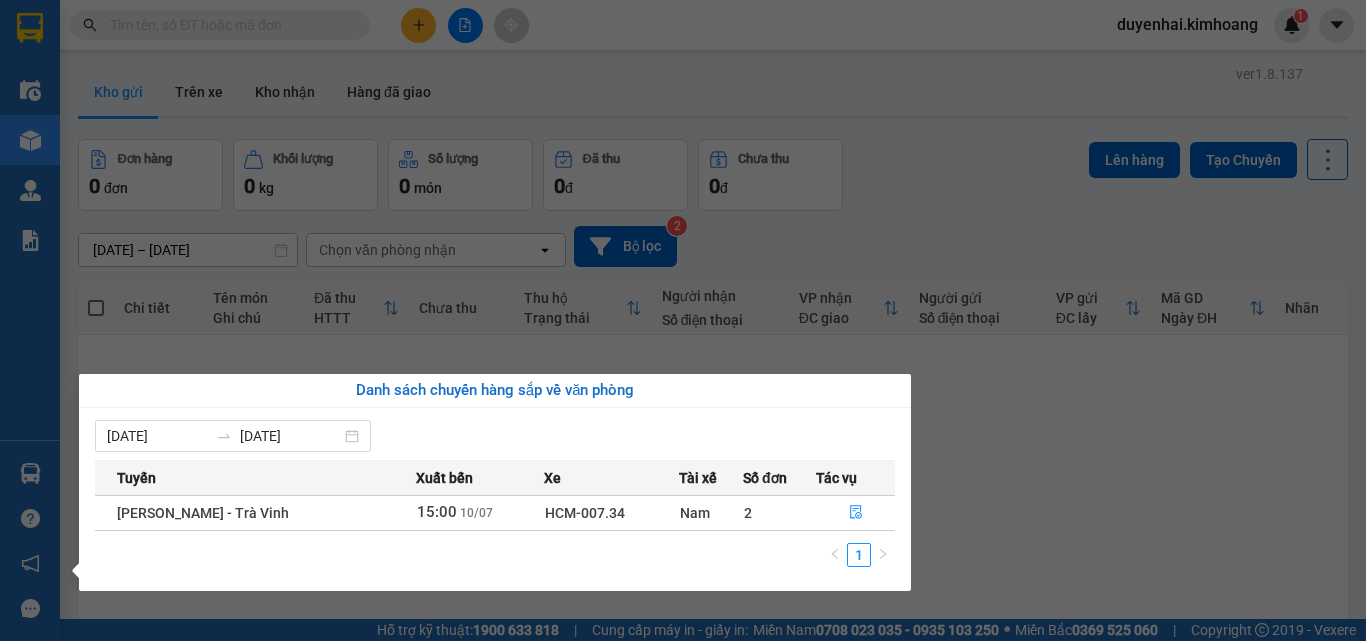 click on "Kết quả tìm kiếm ( 51 )  Bộ lọc  Mã ĐH Trạng thái Món hàng Thu hộ Tổng cước Chưa cước Nhãn Người gửi VP Gửi Người nhận VP Nhận TP07253540 12:35 [DATE] VP Nhận   HCM-019.11 18:50 [DATE] THÙNG MÚT KK SL:  1 40.000 40.000 VP [PERSON_NAME] ([GEOGRAPHIC_DATA]) 0335711409 TUYỀN  VP Trà Vinh (Hàng) TP07253544 12:37 [DATE] Đã giao   08:01 [DATE] THÙNG MÚT KK SL:  1 4.200.000 VP đã thu 50.000 VP [PERSON_NAME] ([GEOGRAPHIC_DATA]) 0335711409 TUYỀN  VP Trà Vinh (Hàng) TP07252739 16:01 [DATE] Đã giao   09:43 [DATE] THÙNG MÚT KK SL:  1 2.675.000 VP đã thu 50.000 VP [PERSON_NAME] ([GEOGRAPHIC_DATA]) 0335711409 TUYỀN  VP Trà Vinh (Hàng) TP07252030 15:44 [DATE] Đã giao   09:13 [DATE] THÙNG MÚT KK SL:  1 1.460.000 VP đã thu 40.000 VP [PERSON_NAME] ([GEOGRAPHIC_DATA]) 0335711409 TUYỀN  VP Trà Vinh (Hàng) TP07251590 14:56 [DATE] Đã giao   17:52 [DATE] THÙNG MÚT KK SL:  1 2.920.000 VP đã thu 50.000 VP [PERSON_NAME] ([GEOGRAPHIC_DATA]) 0335711409 TUYỀN  VP Duyên Hải TP07251379 08:49 [DATE]   SL:" at bounding box center [683, 320] 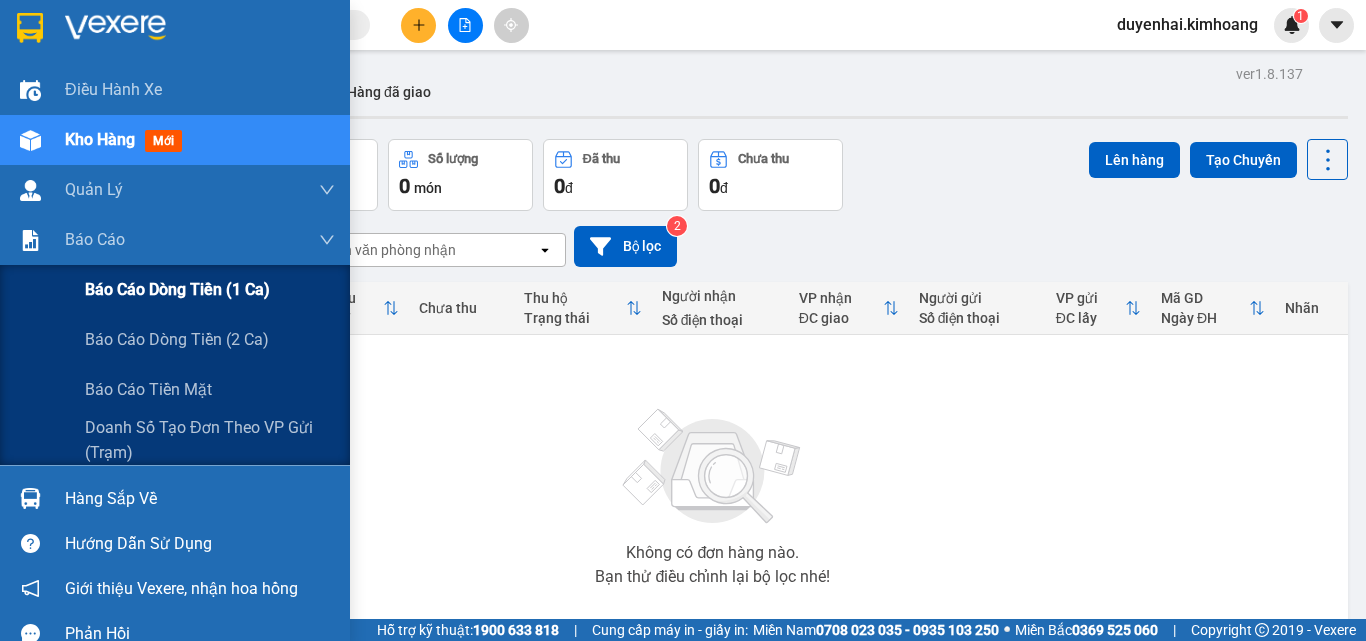 click on "Báo cáo dòng tiền (1 ca)" at bounding box center [177, 289] 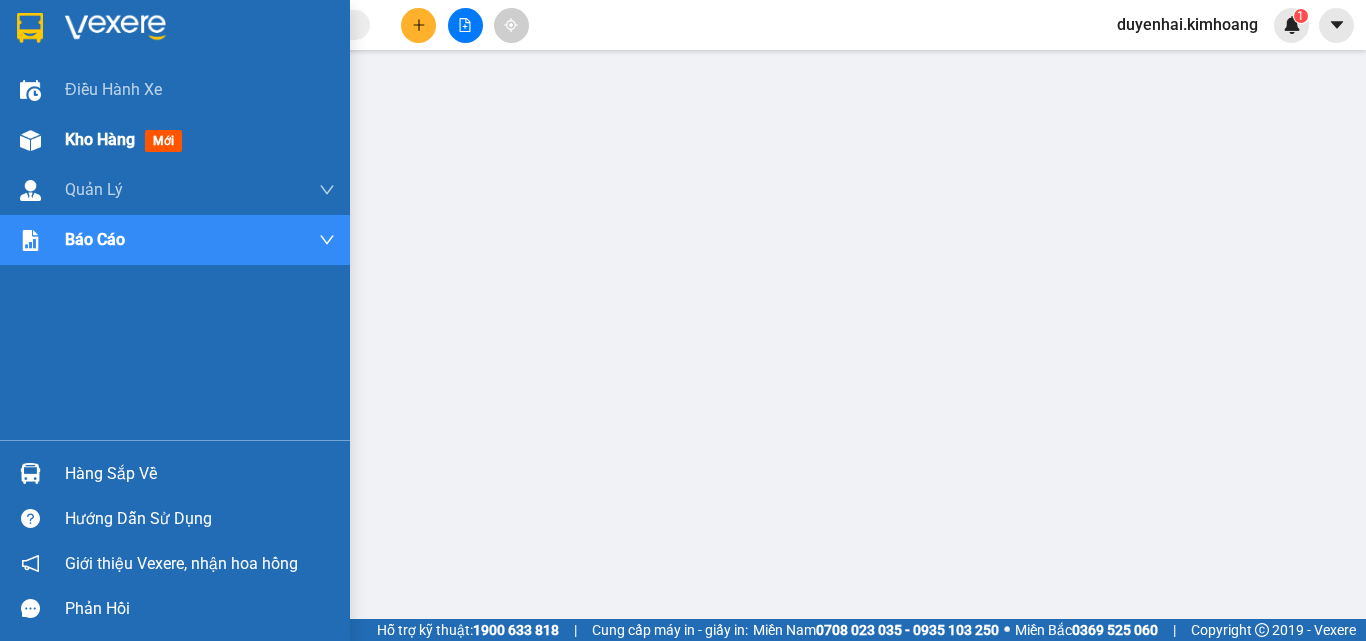 click on "Kho hàng" at bounding box center (100, 139) 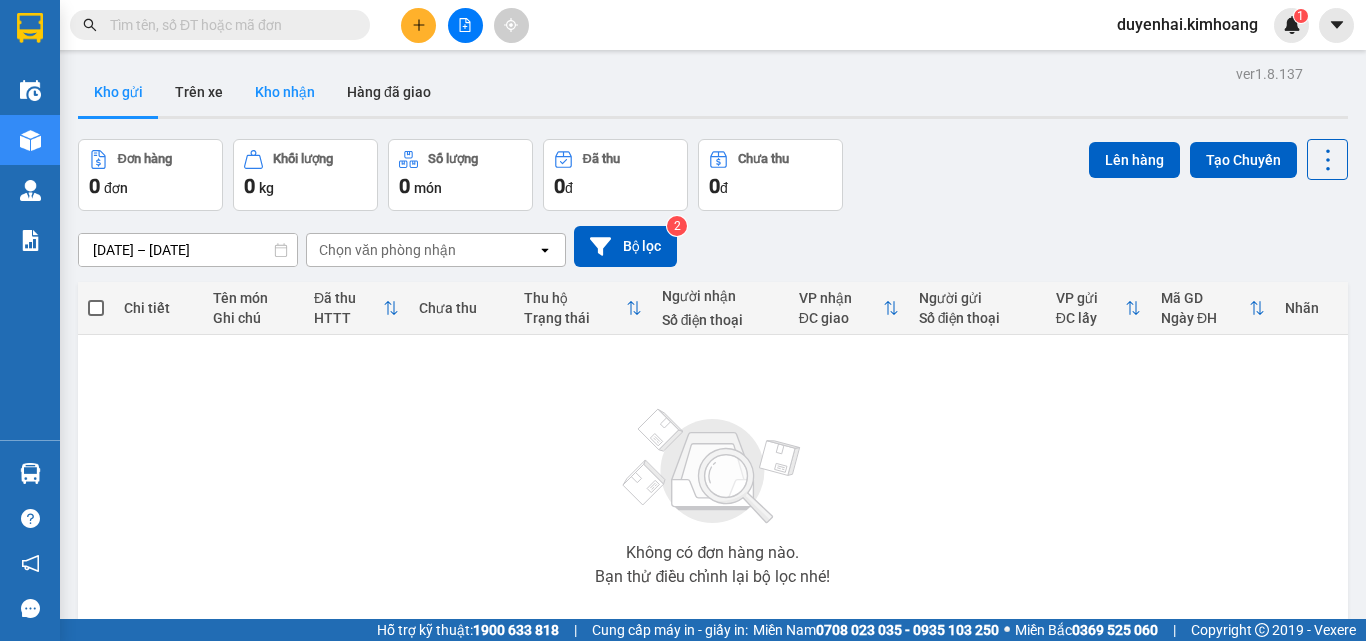 click on "Kho nhận" at bounding box center (285, 92) 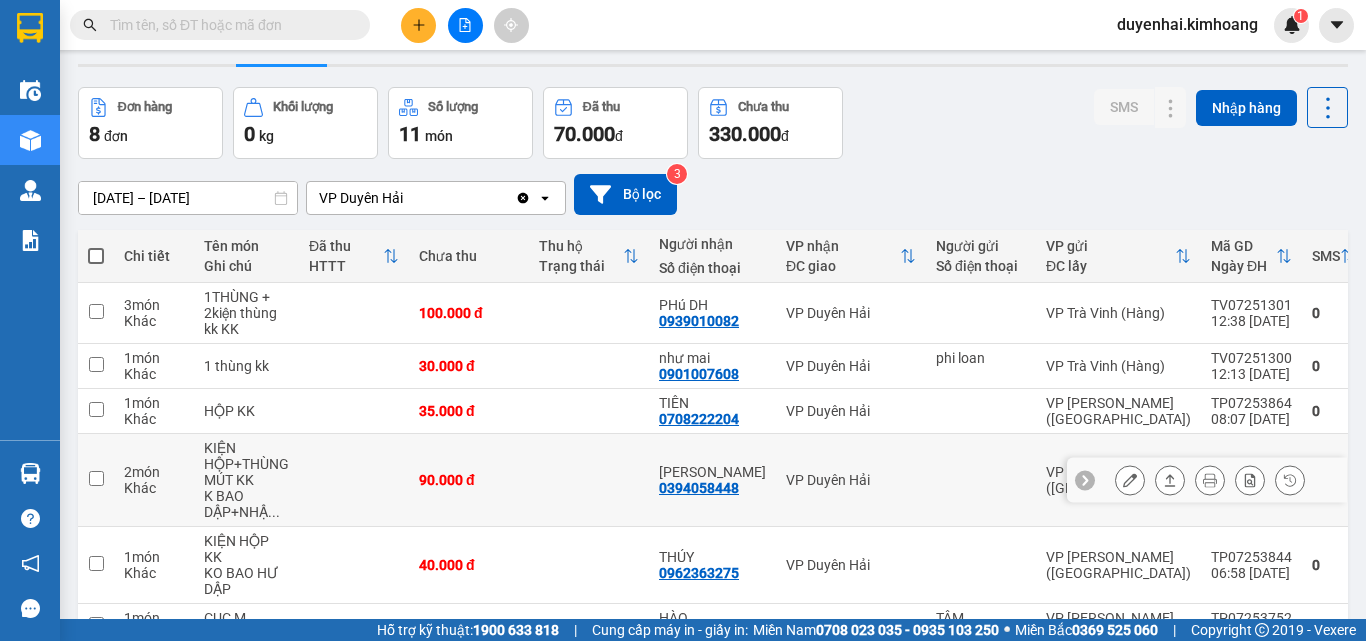scroll, scrollTop: 100, scrollLeft: 0, axis: vertical 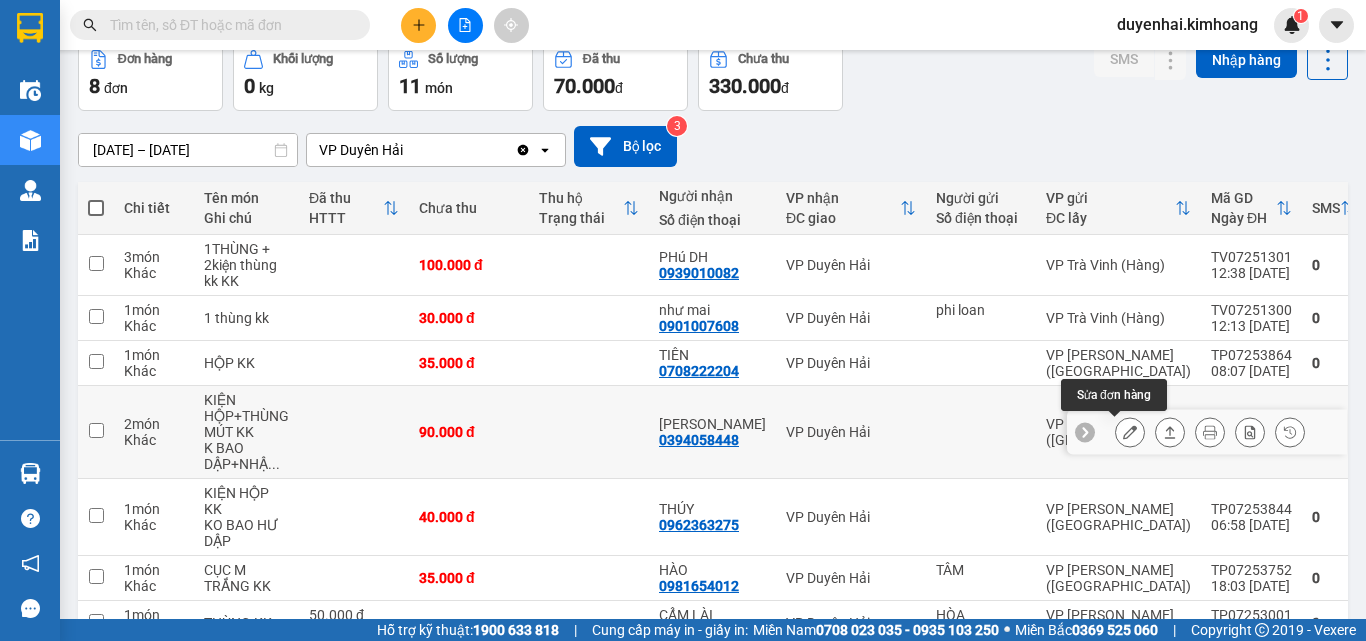 click 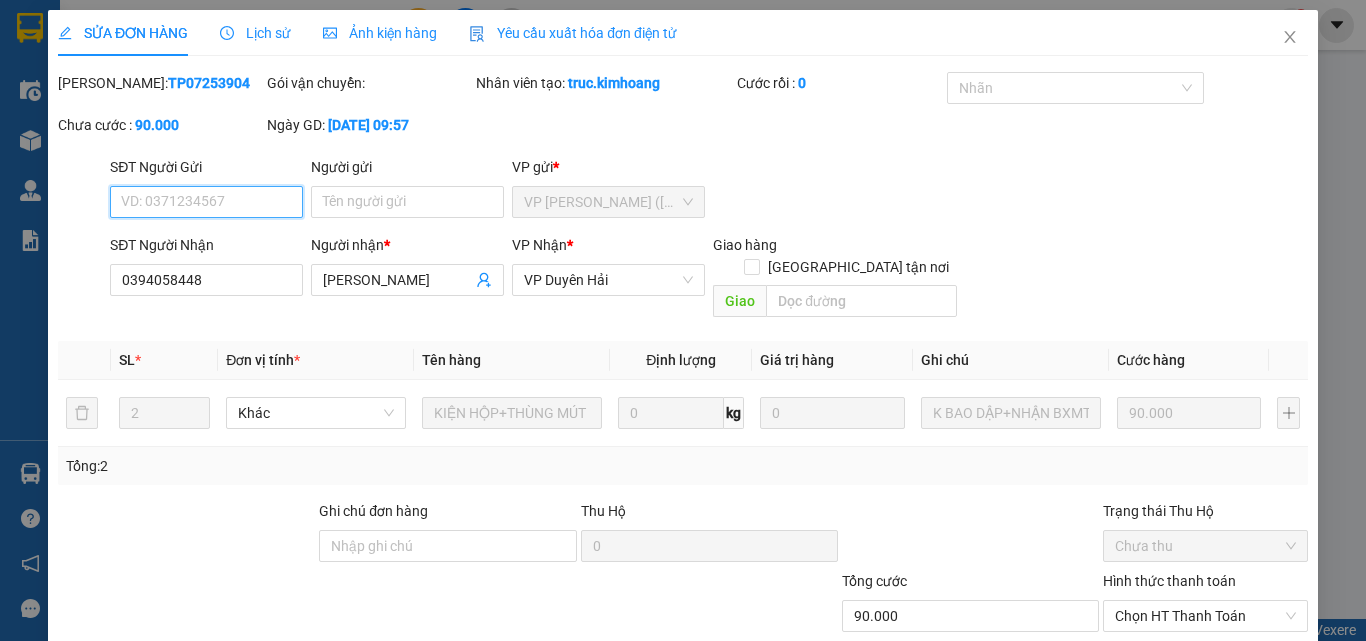 scroll, scrollTop: 0, scrollLeft: 0, axis: both 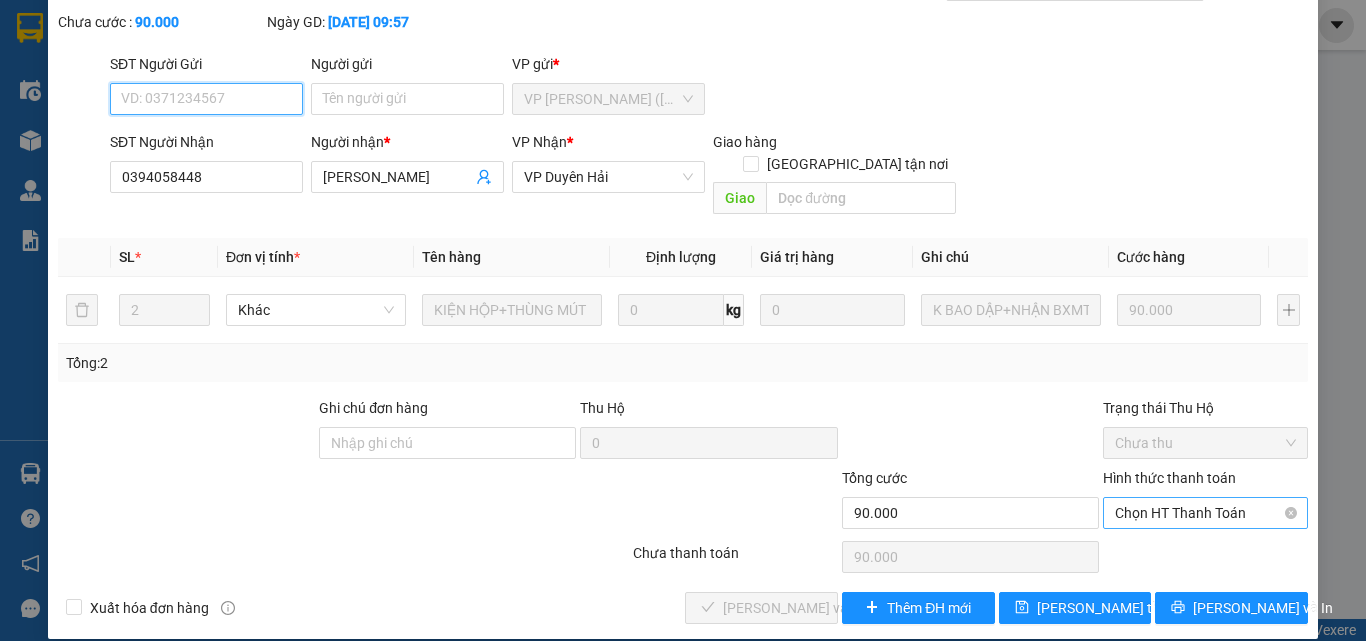 click on "Chọn HT Thanh Toán" at bounding box center [1205, 513] 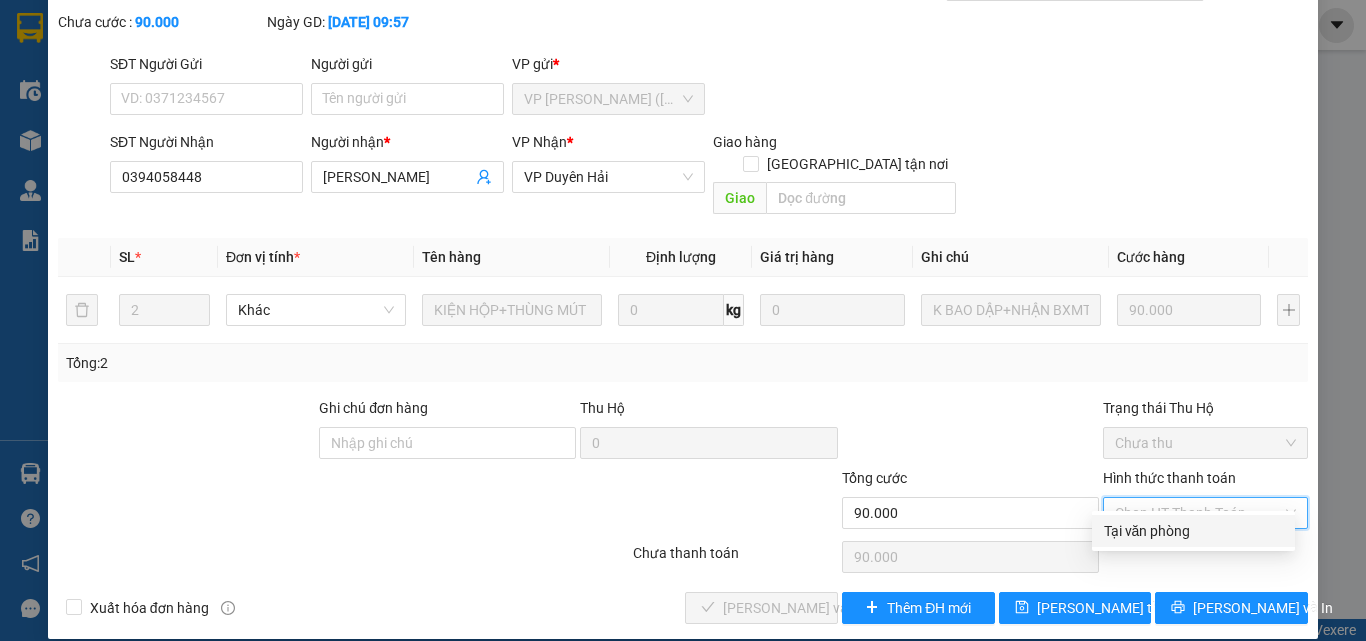 click on "Tại văn phòng" at bounding box center [1193, 531] 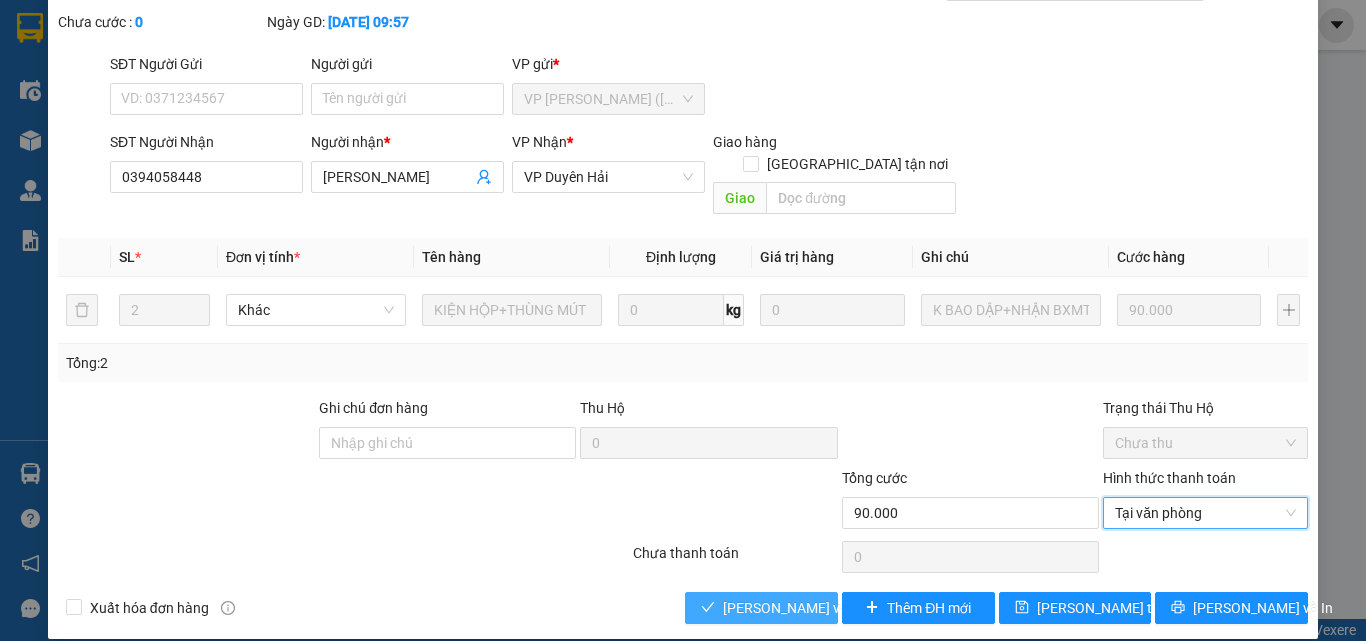 click on "[PERSON_NAME] và Giao hàng" at bounding box center [761, 608] 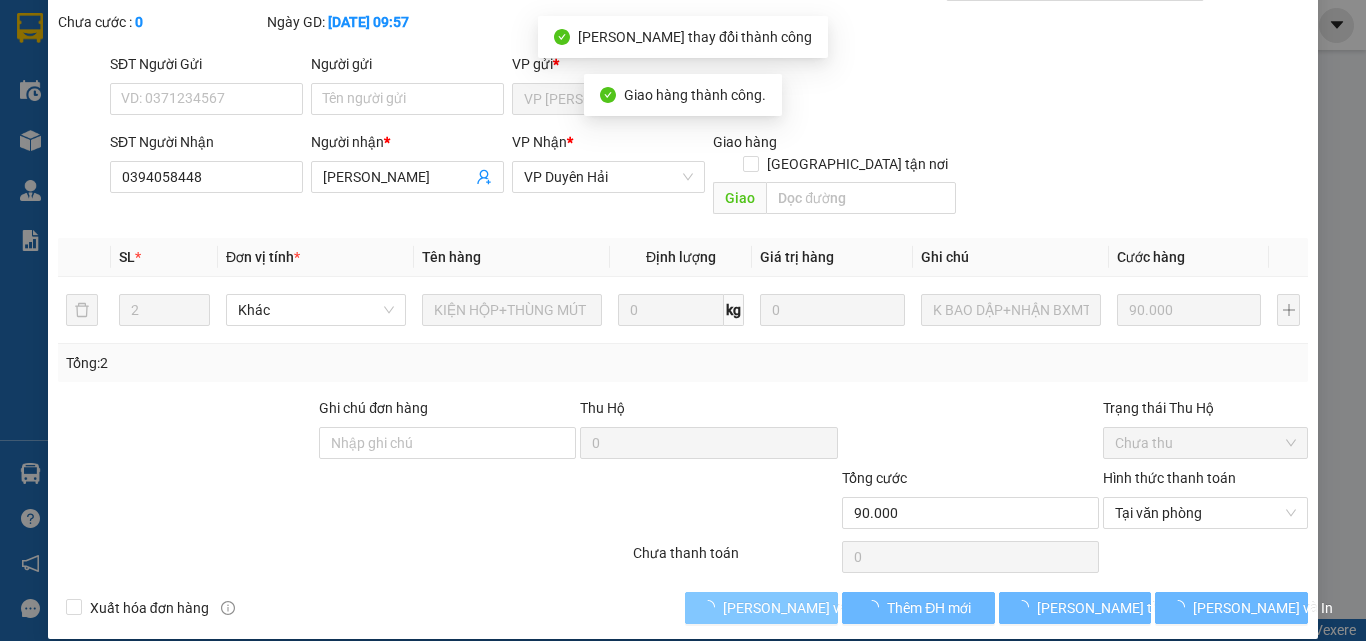 scroll, scrollTop: 0, scrollLeft: 0, axis: both 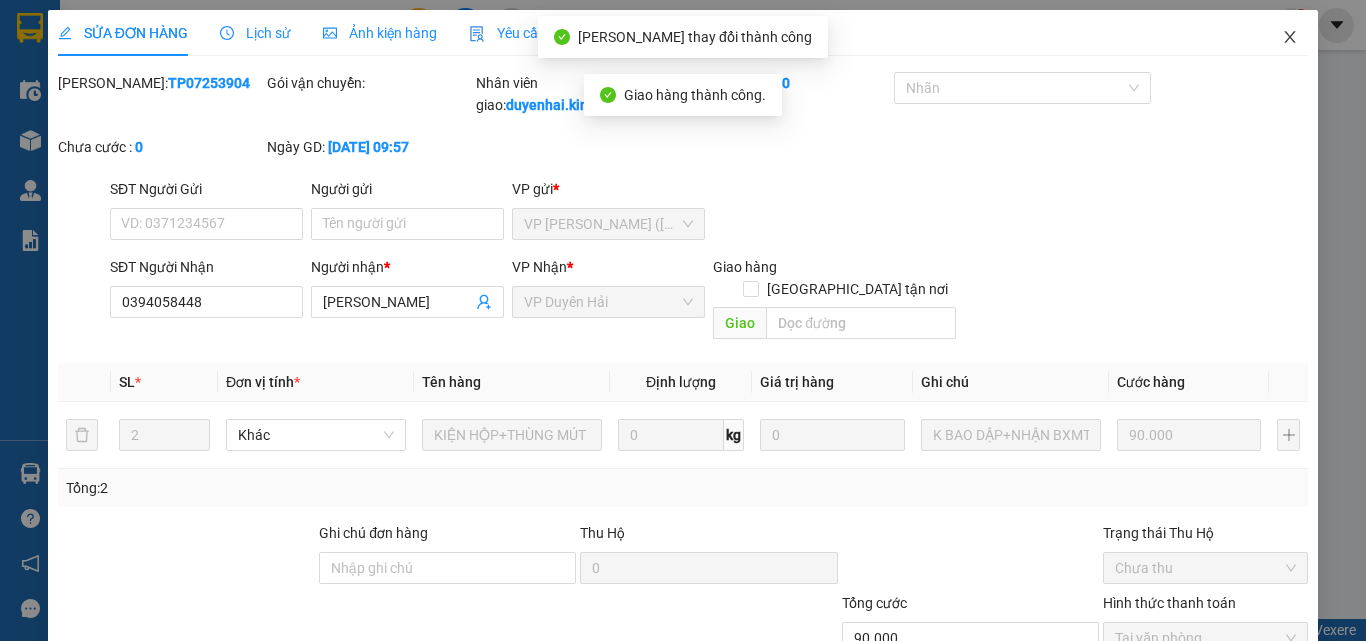 click 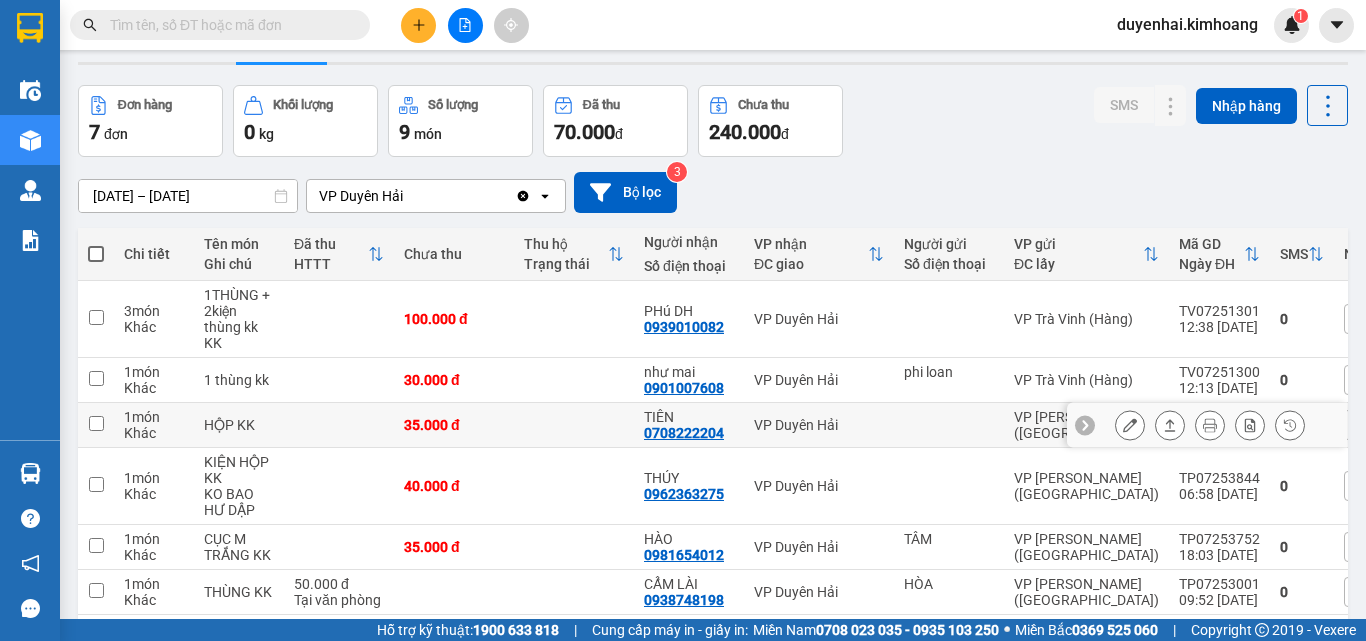 scroll, scrollTop: 100, scrollLeft: 0, axis: vertical 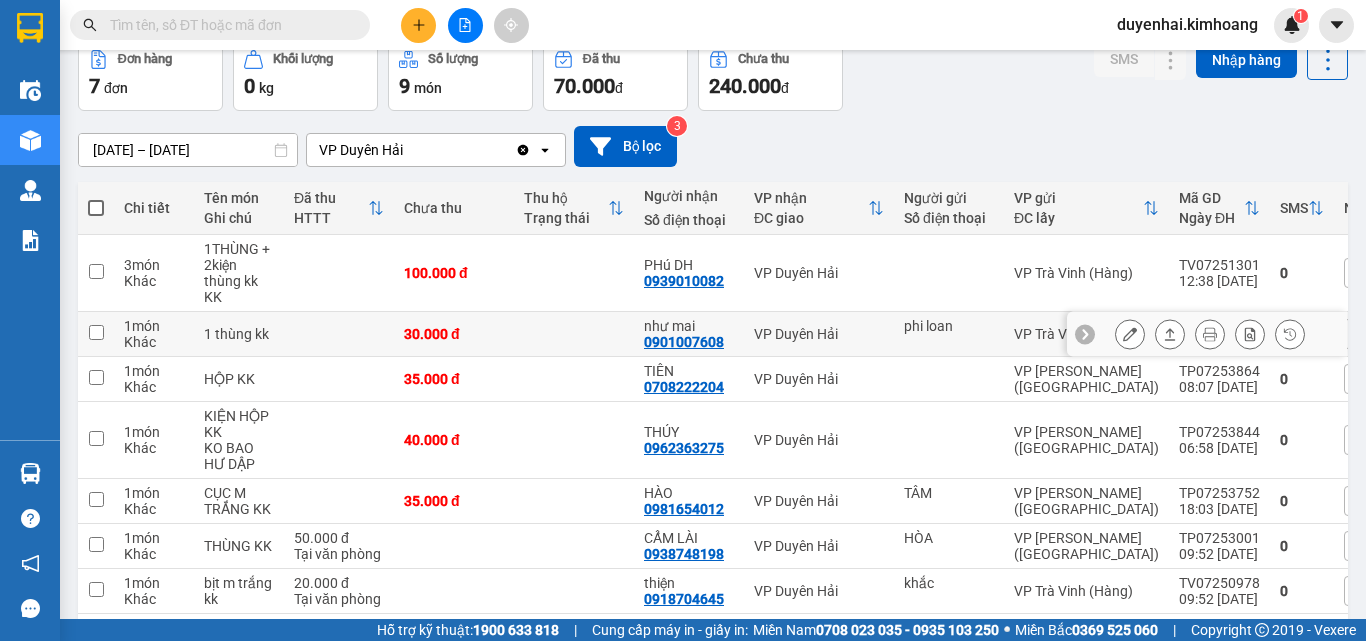 click 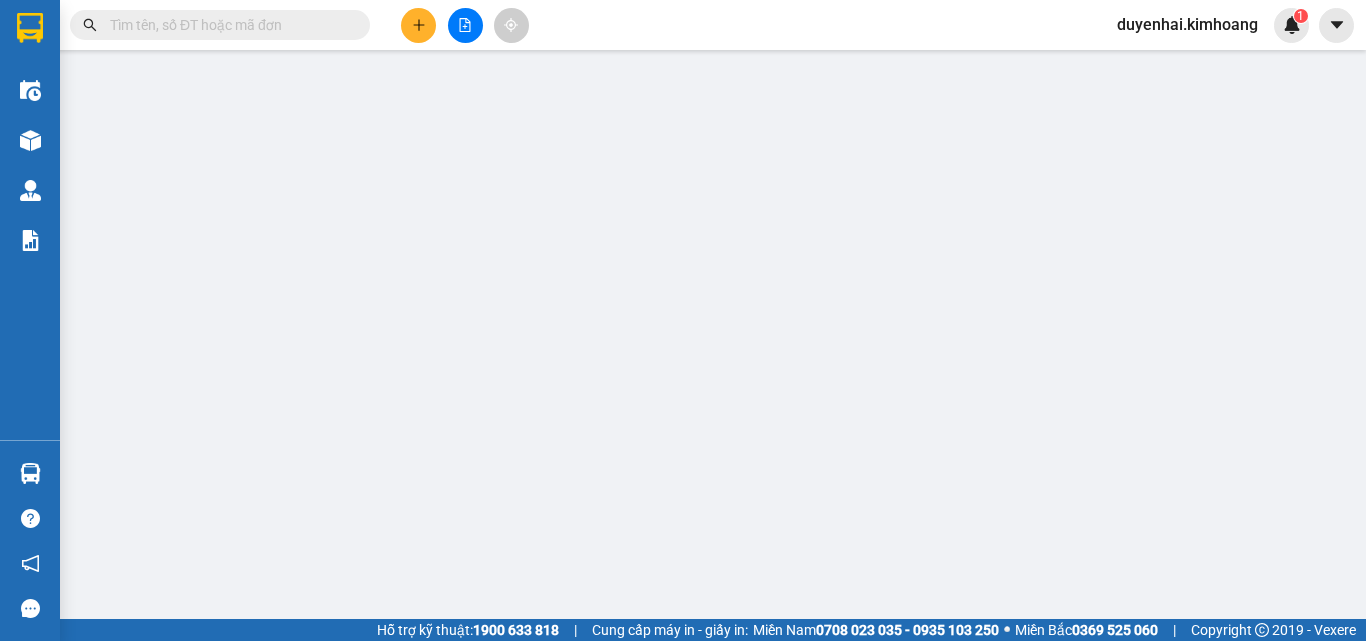 scroll, scrollTop: 0, scrollLeft: 0, axis: both 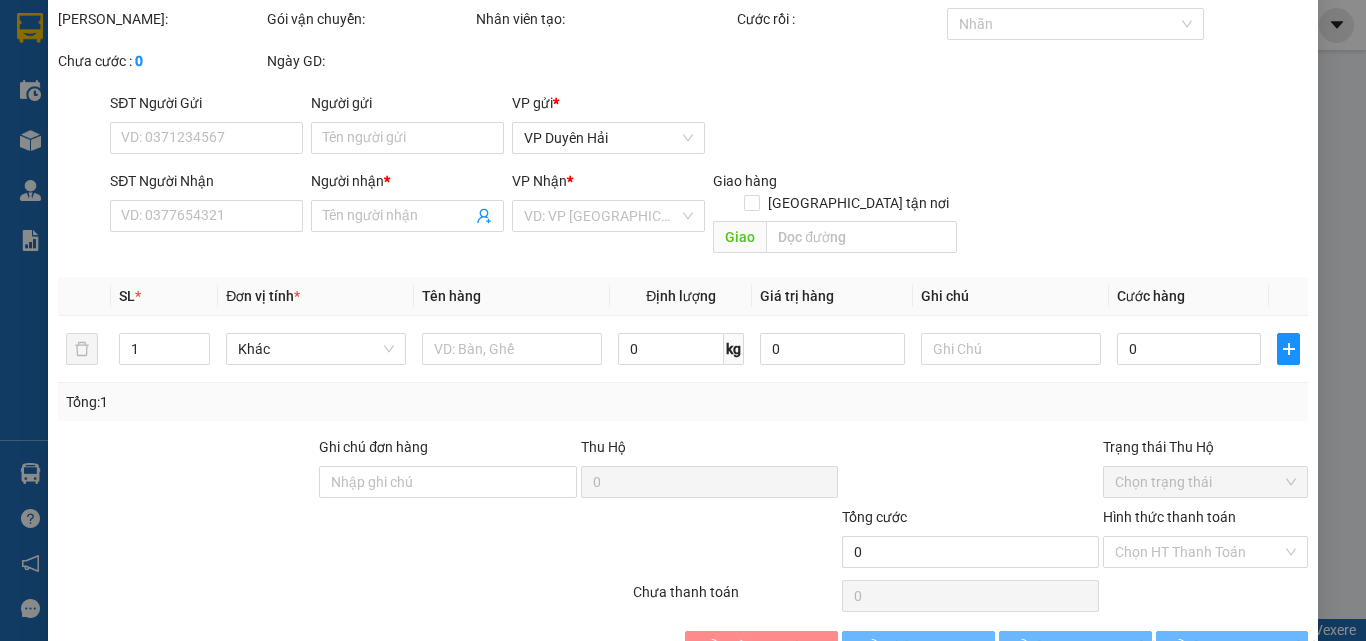 type on "phi loan" 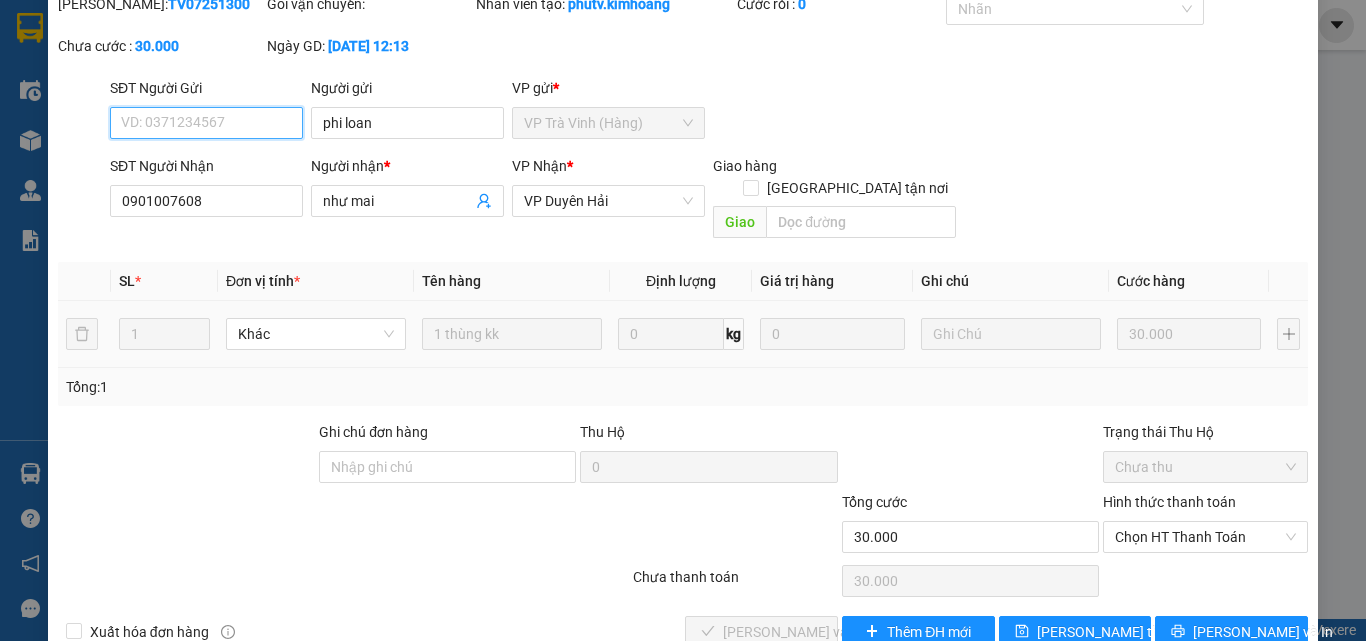 scroll, scrollTop: 103, scrollLeft: 0, axis: vertical 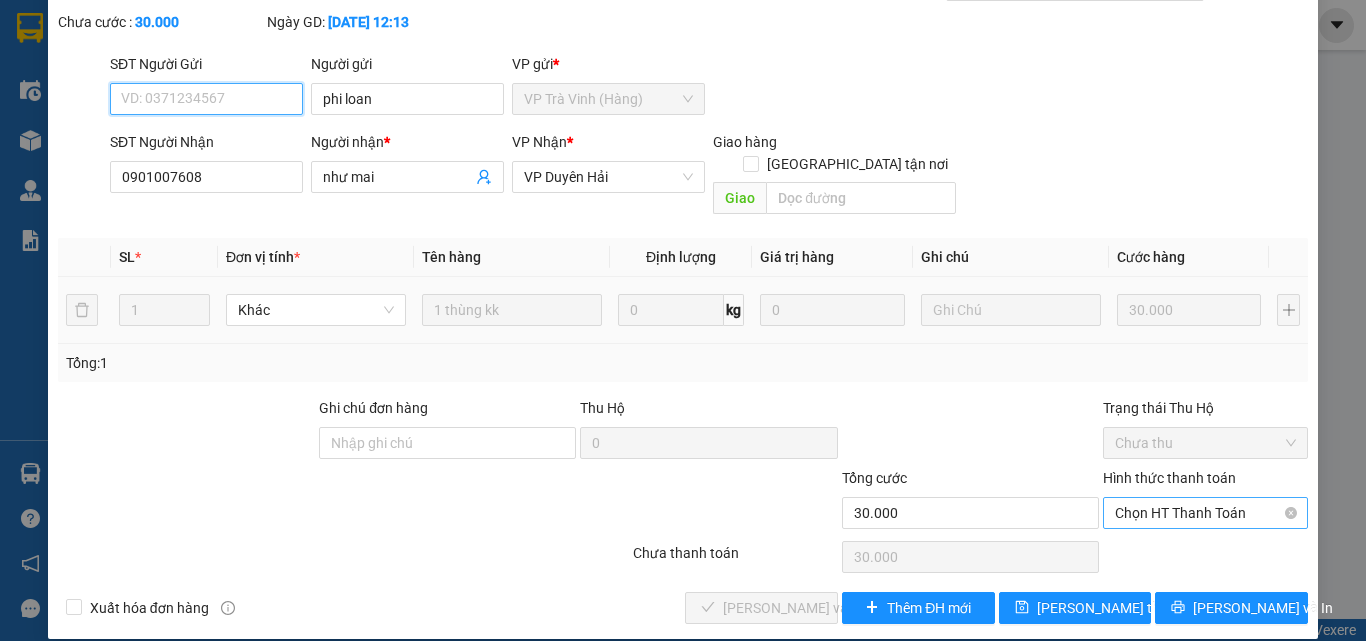 click on "Chọn HT Thanh Toán" at bounding box center [1205, 513] 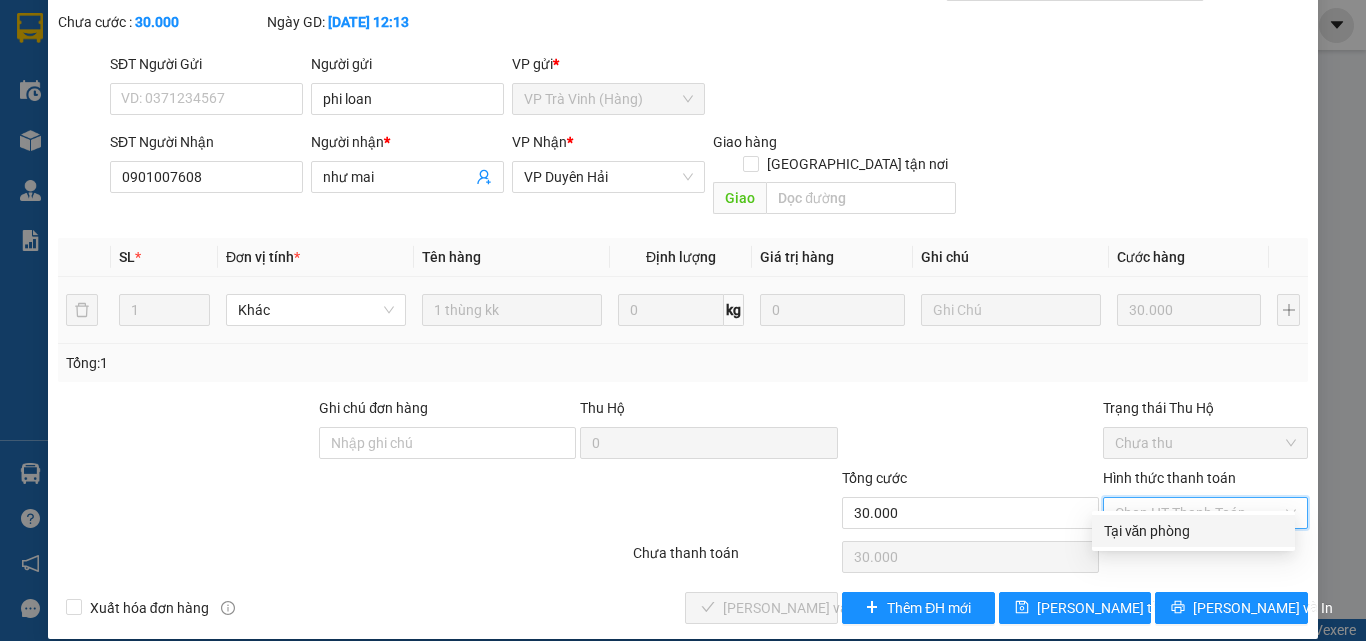 click on "Tại văn phòng" at bounding box center (1193, 531) 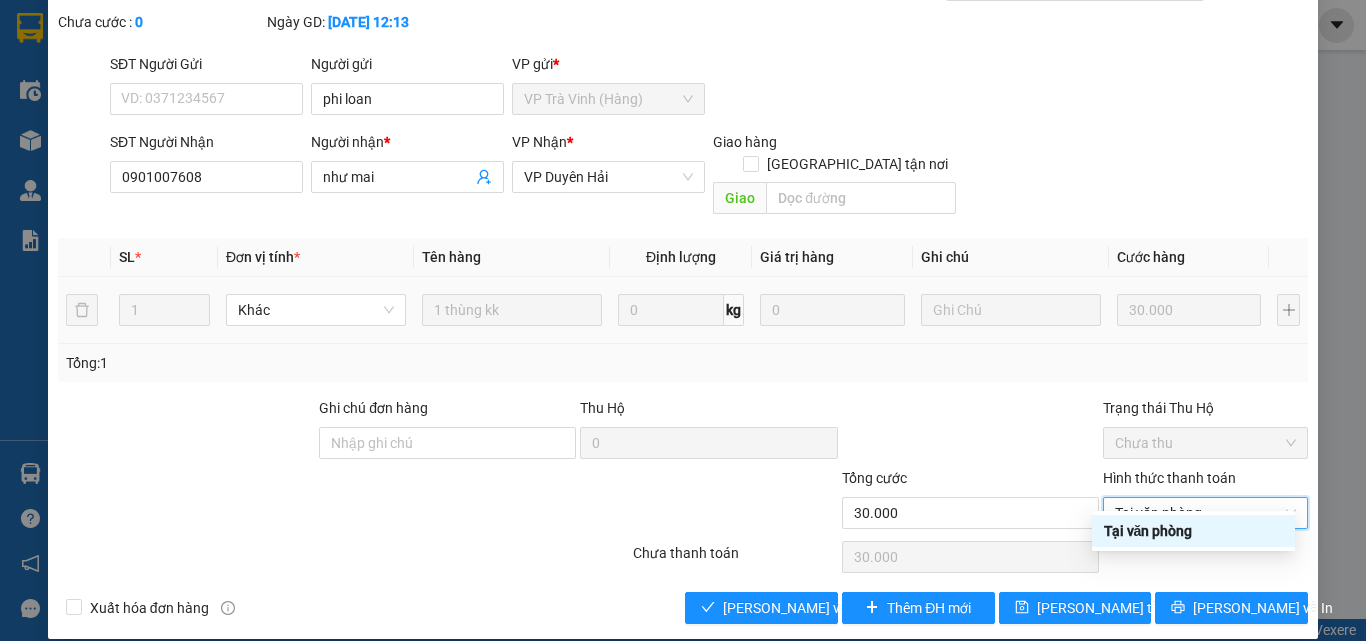 type on "0" 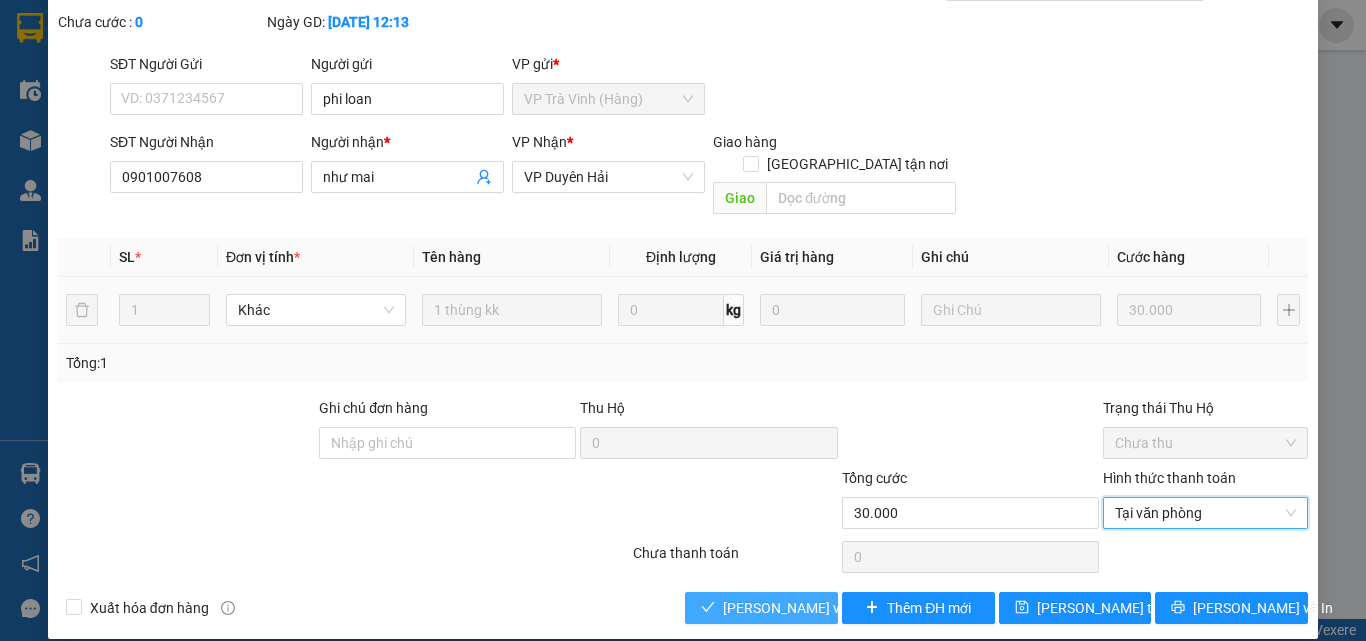 click on "[PERSON_NAME] và Giao hàng" at bounding box center (819, 608) 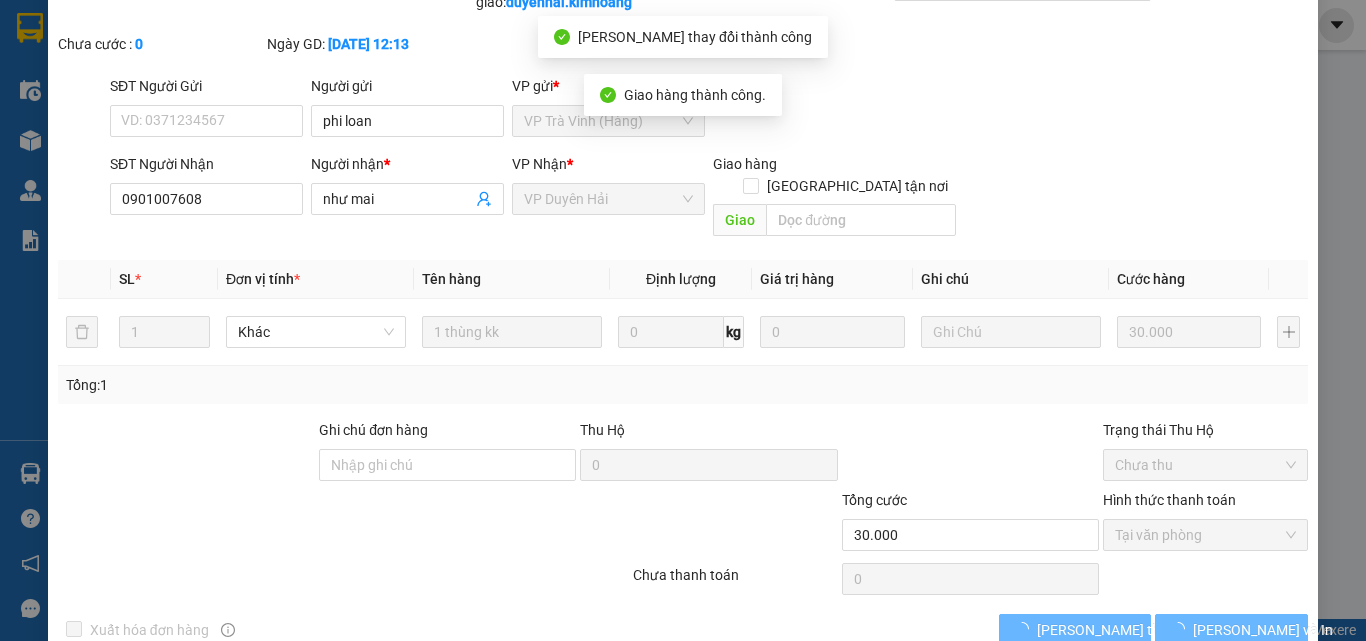 scroll, scrollTop: 0, scrollLeft: 0, axis: both 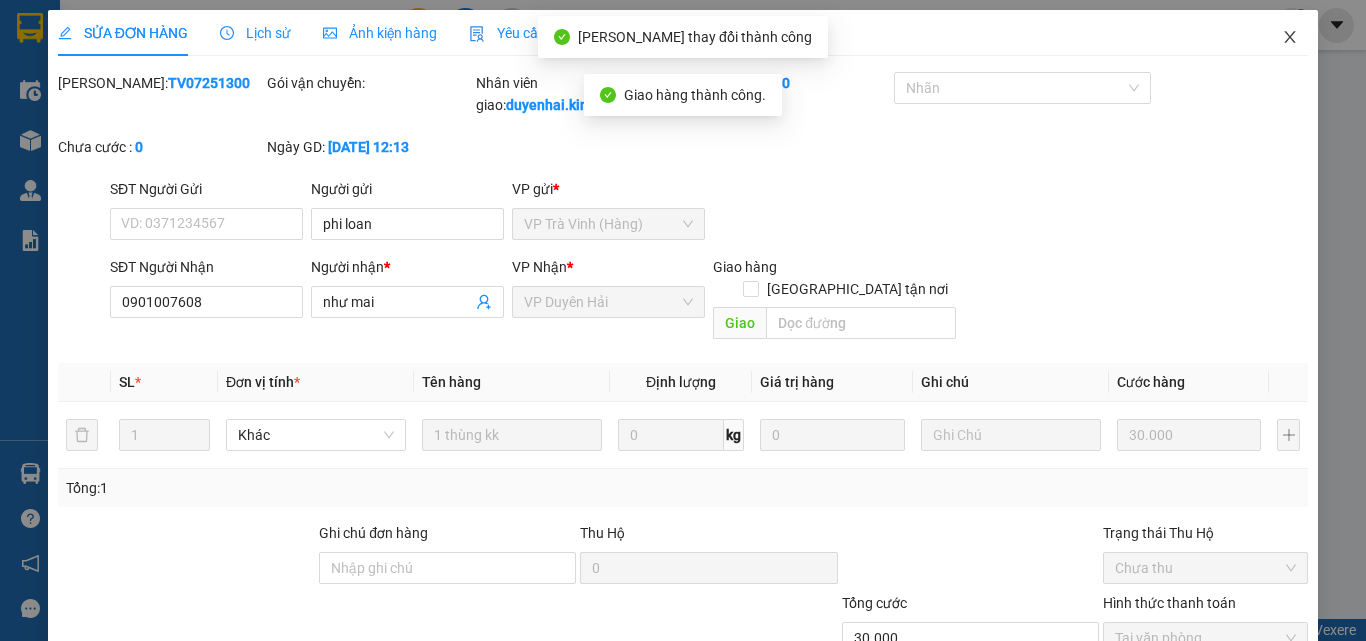 click 